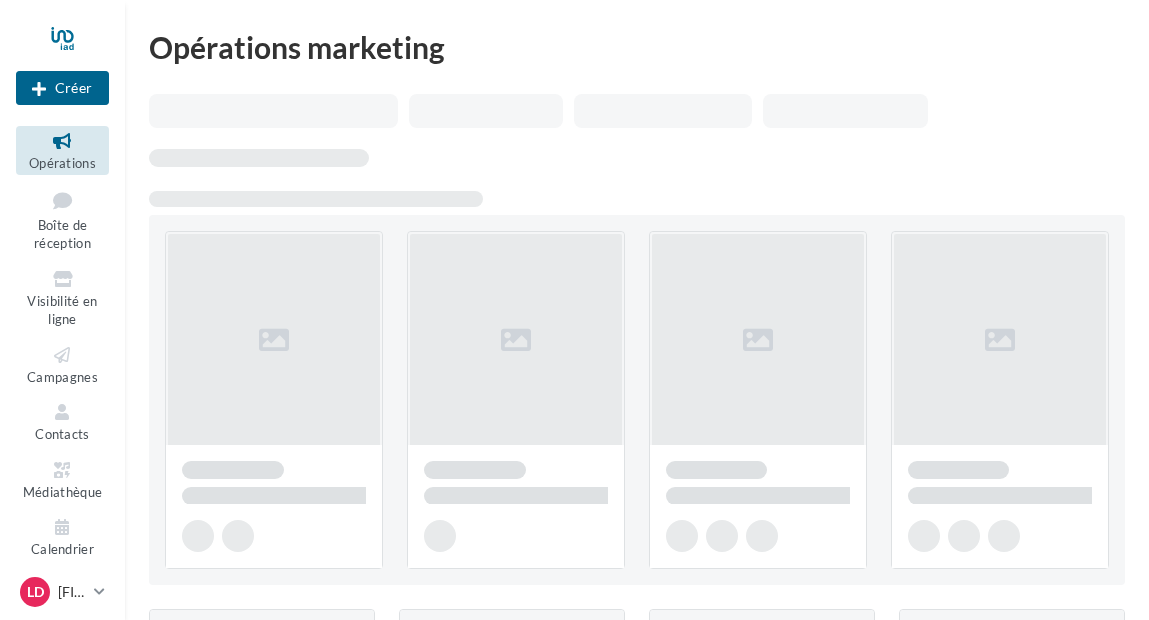 scroll, scrollTop: 0, scrollLeft: 0, axis: both 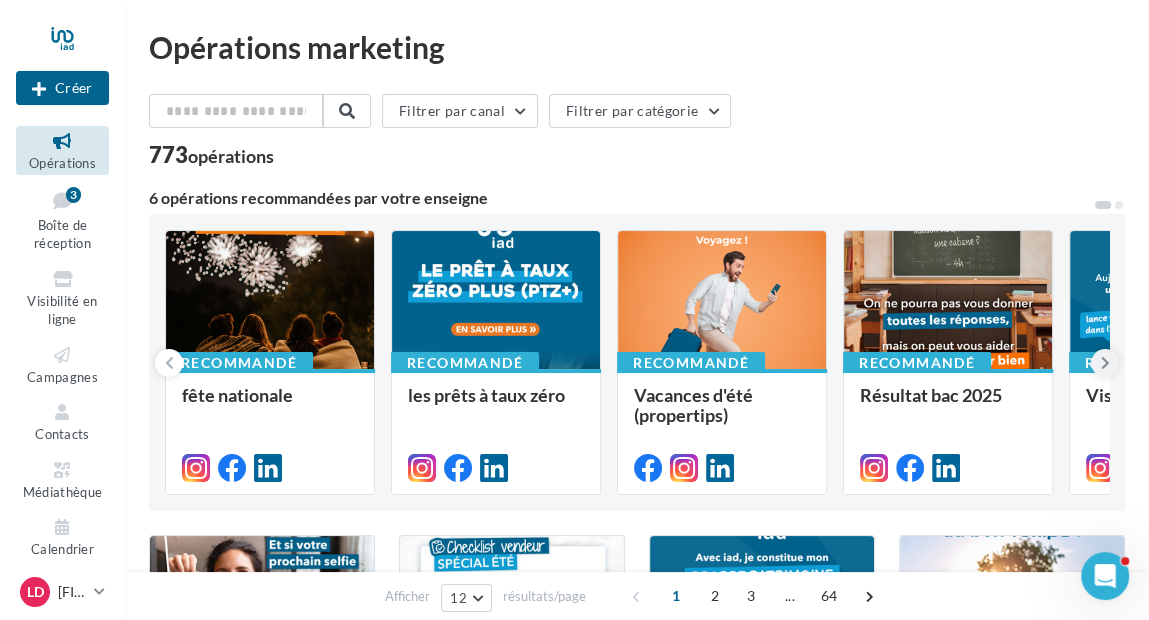 click at bounding box center (1105, 363) 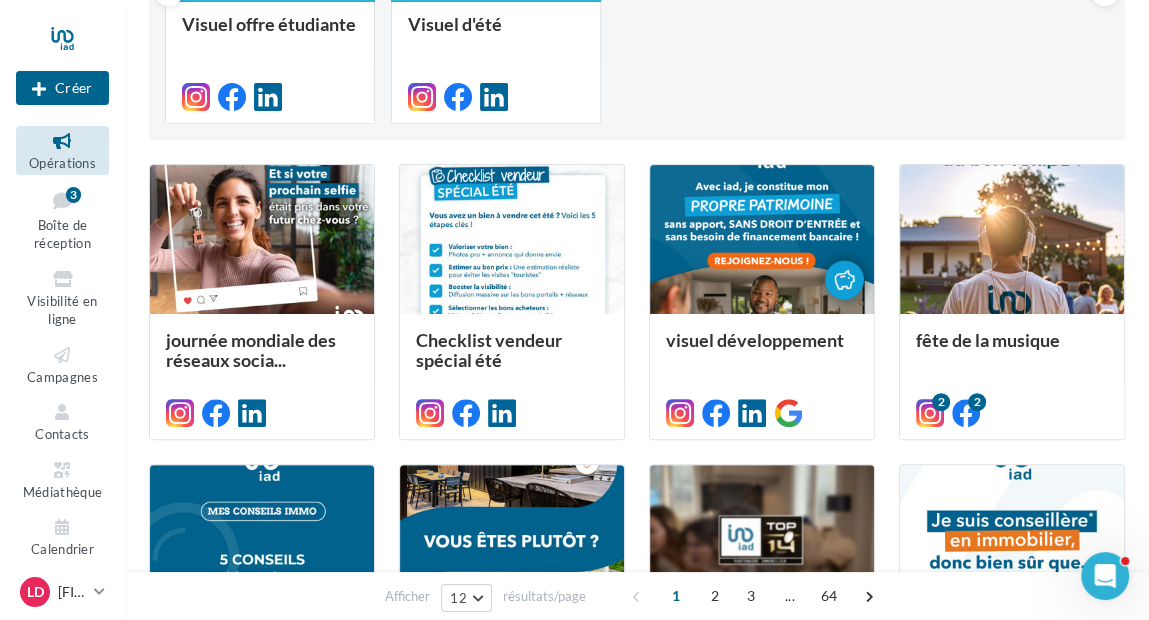 scroll, scrollTop: 224, scrollLeft: 0, axis: vertical 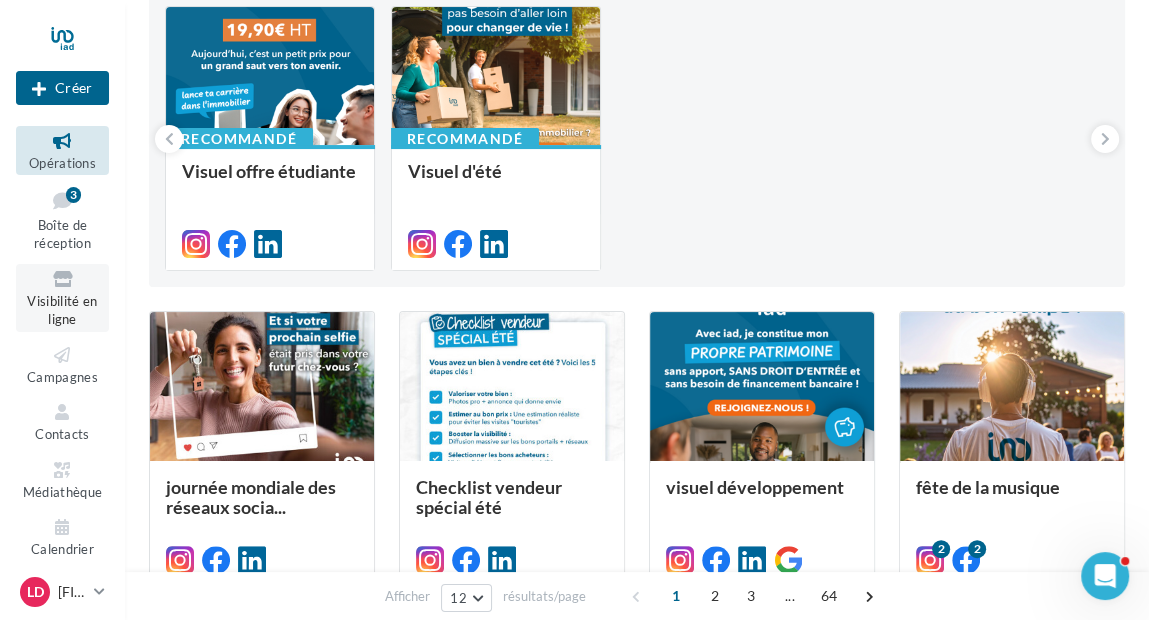 click at bounding box center (62, 279) 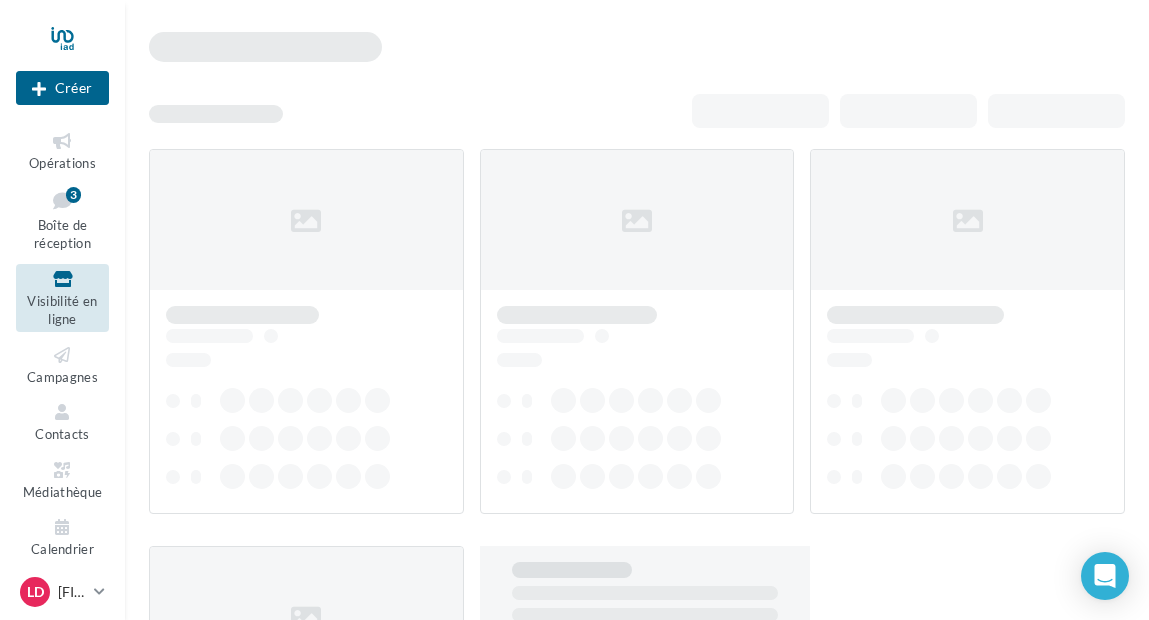 scroll, scrollTop: 0, scrollLeft: 0, axis: both 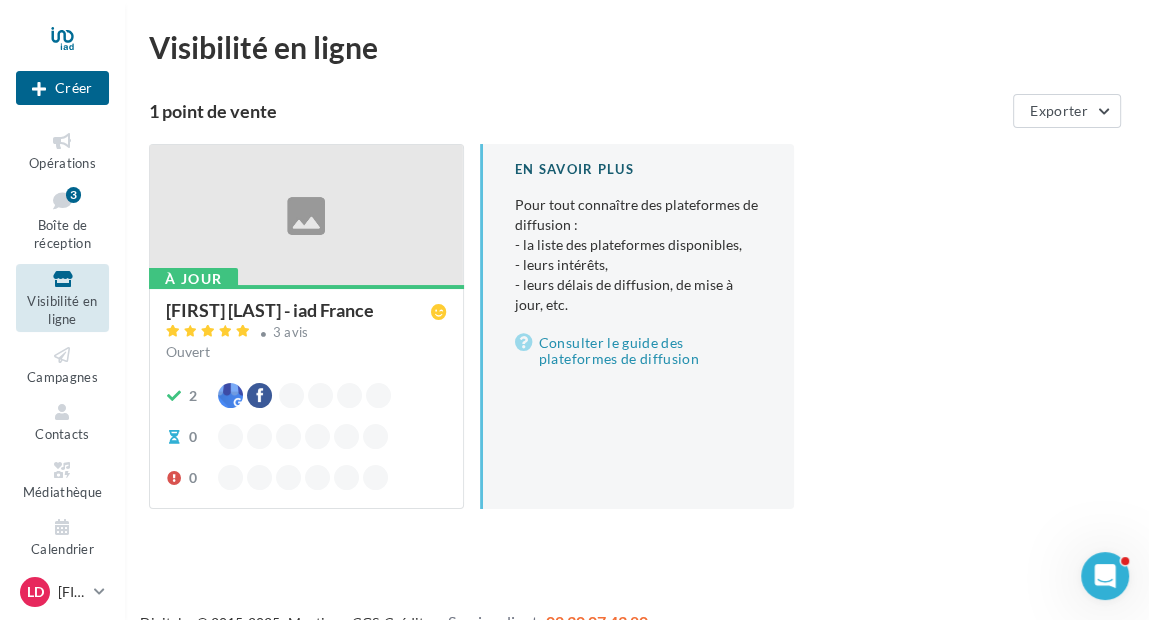 click on "[FIRST] [LAST] - iad France" at bounding box center (270, 310) 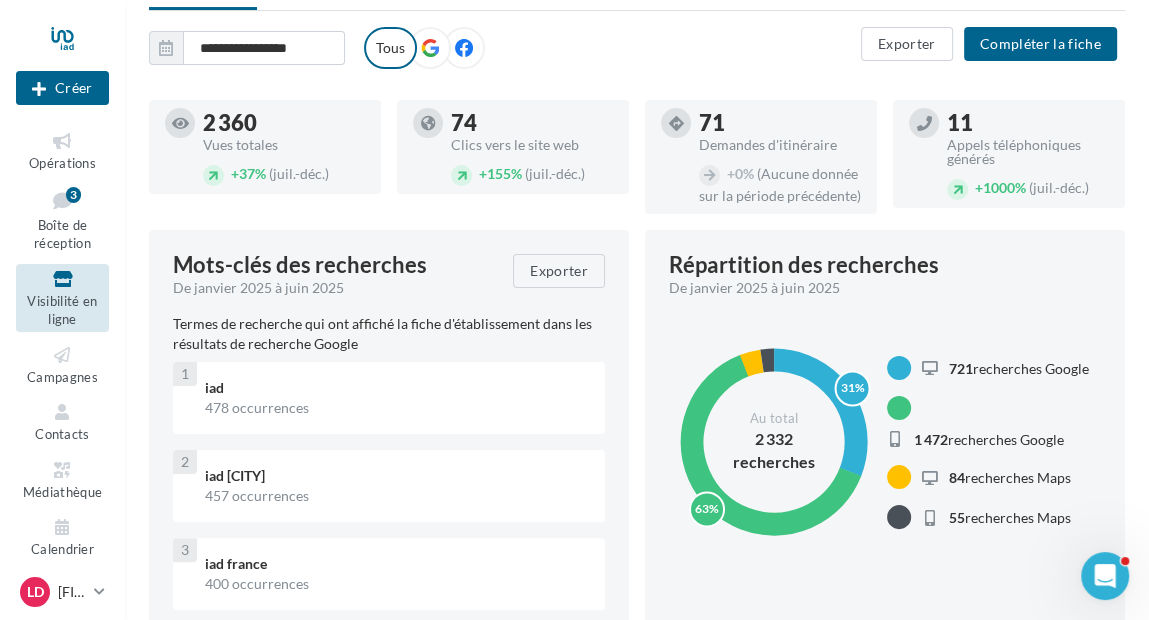 scroll, scrollTop: 252, scrollLeft: 0, axis: vertical 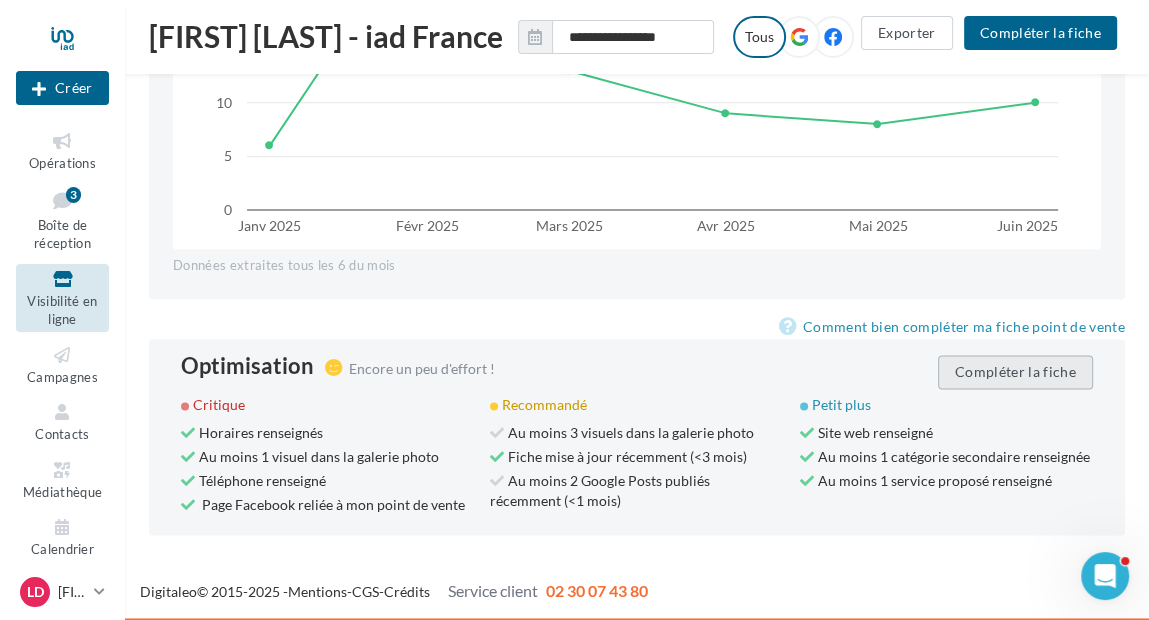 click on "Compléter la fiche" at bounding box center (1015, 372) 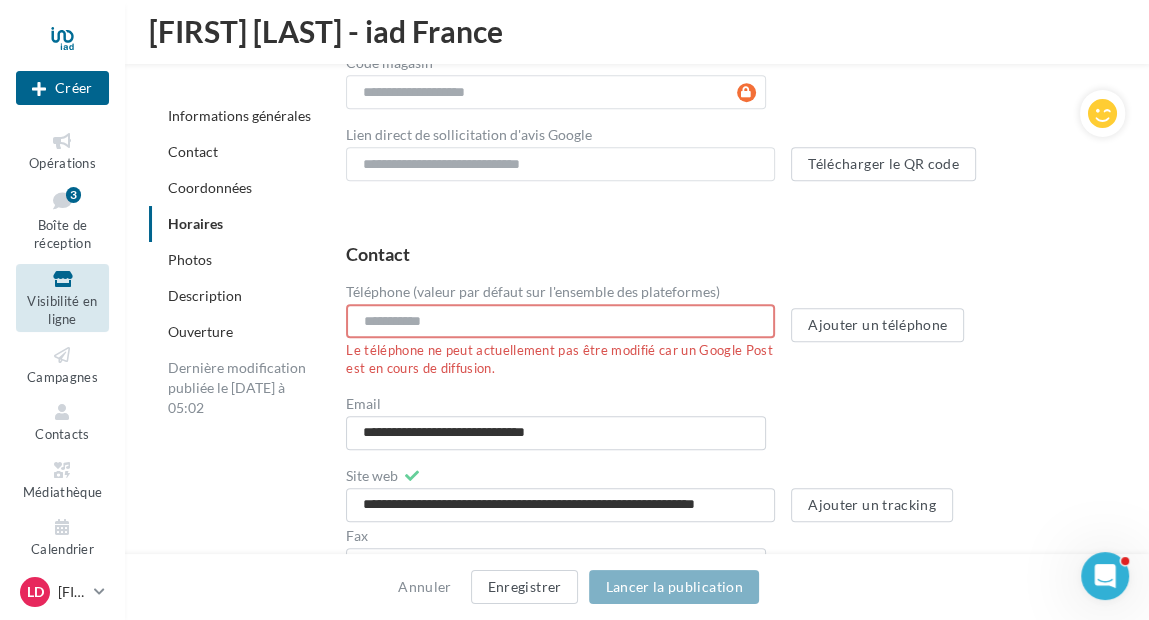 scroll, scrollTop: 1984, scrollLeft: 0, axis: vertical 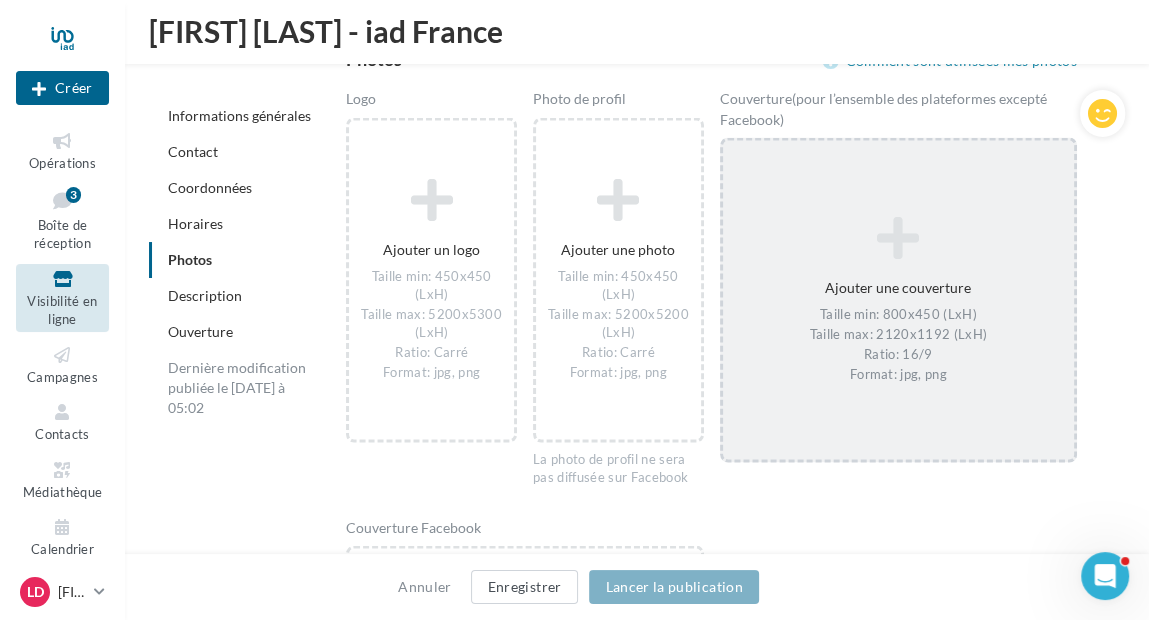 click at bounding box center [898, 237] 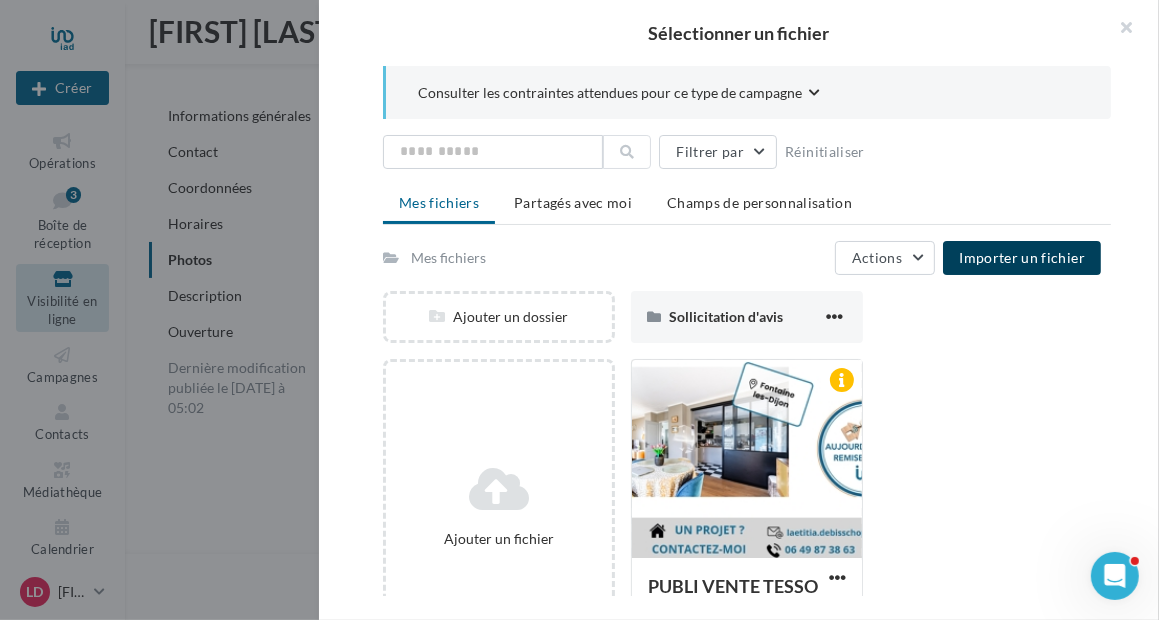 click on "Importer un fichier" at bounding box center (1022, 257) 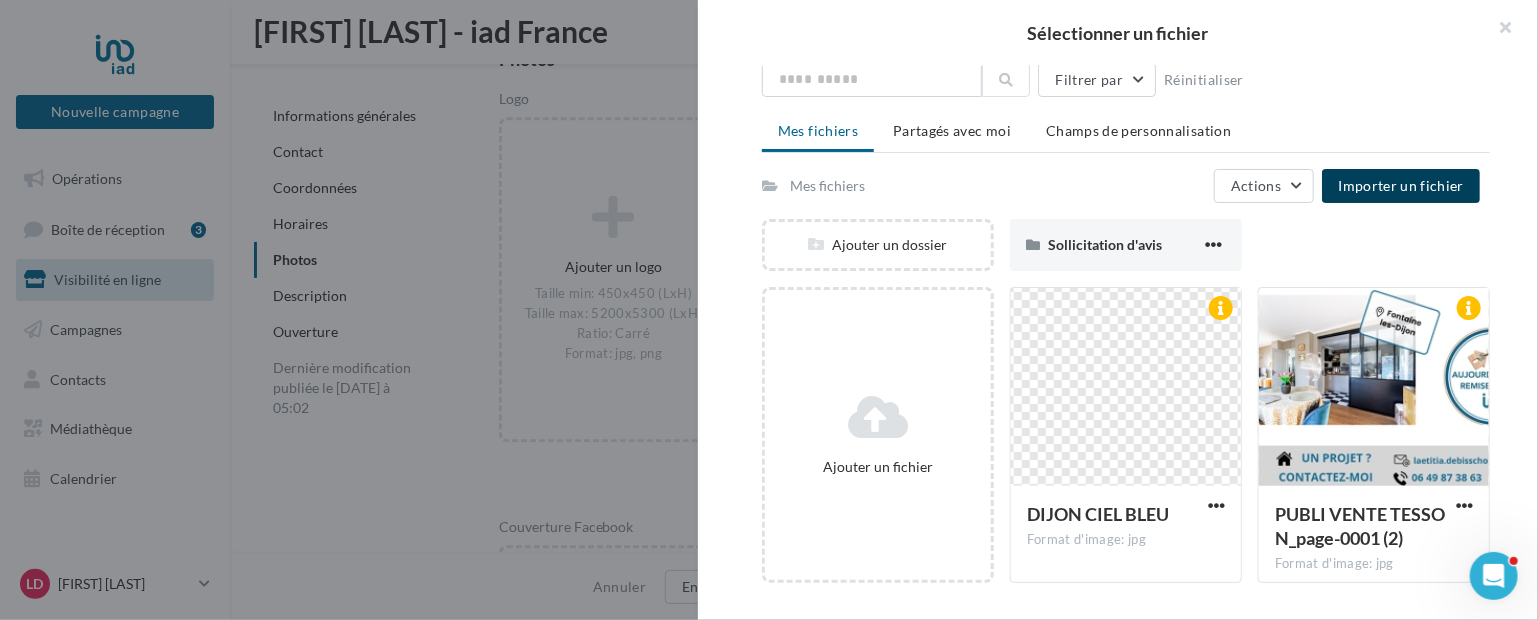 scroll, scrollTop: 0, scrollLeft: 0, axis: both 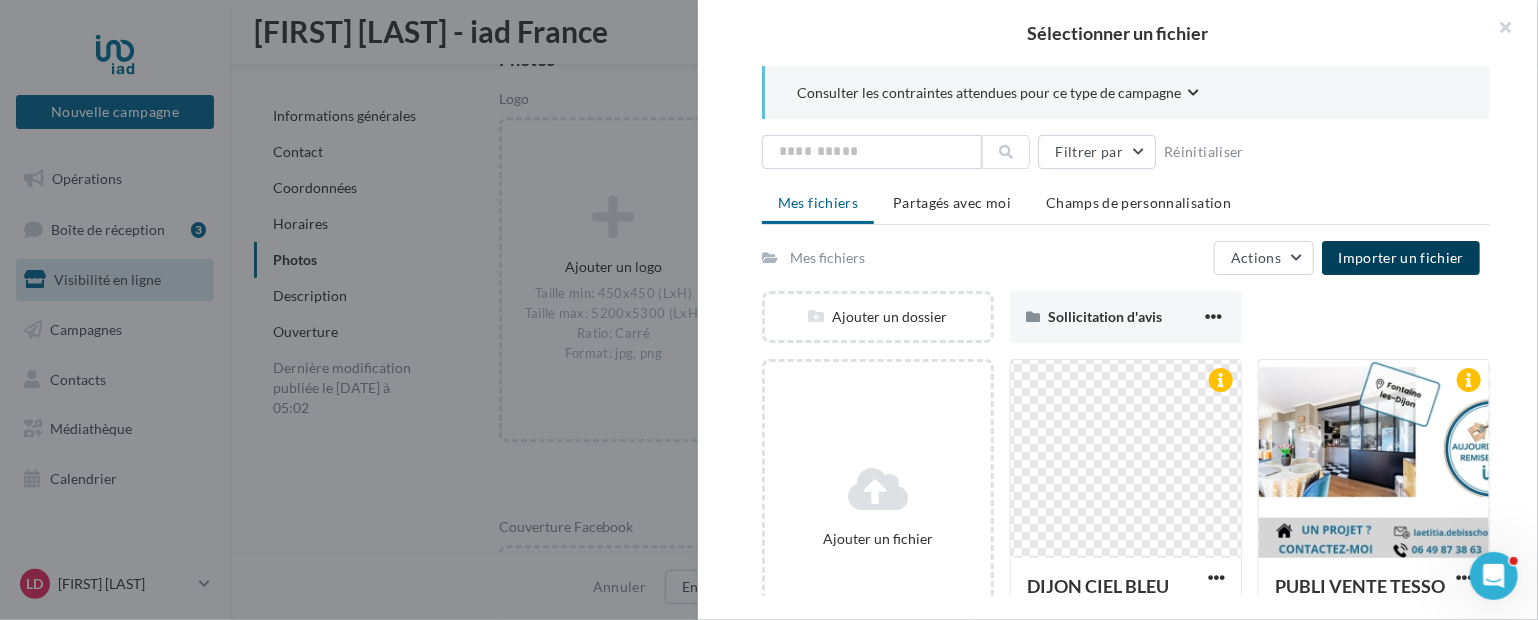 click on "DIJON CIEL BLEU  Format d'image: jpg           Modifier les informations       Ouvrir l'éditeur d'image       Télécharger       Copier l'URL       Dupliquer       Déplacer       Supprimer               DIJON CIEL BLEU                          PUBLI VENTE TESSON_page-0001 (2)  Format d'image: jpg                   PUBLI VENTE TESSON_page-0001 (2)" at bounding box center (1228, 120) 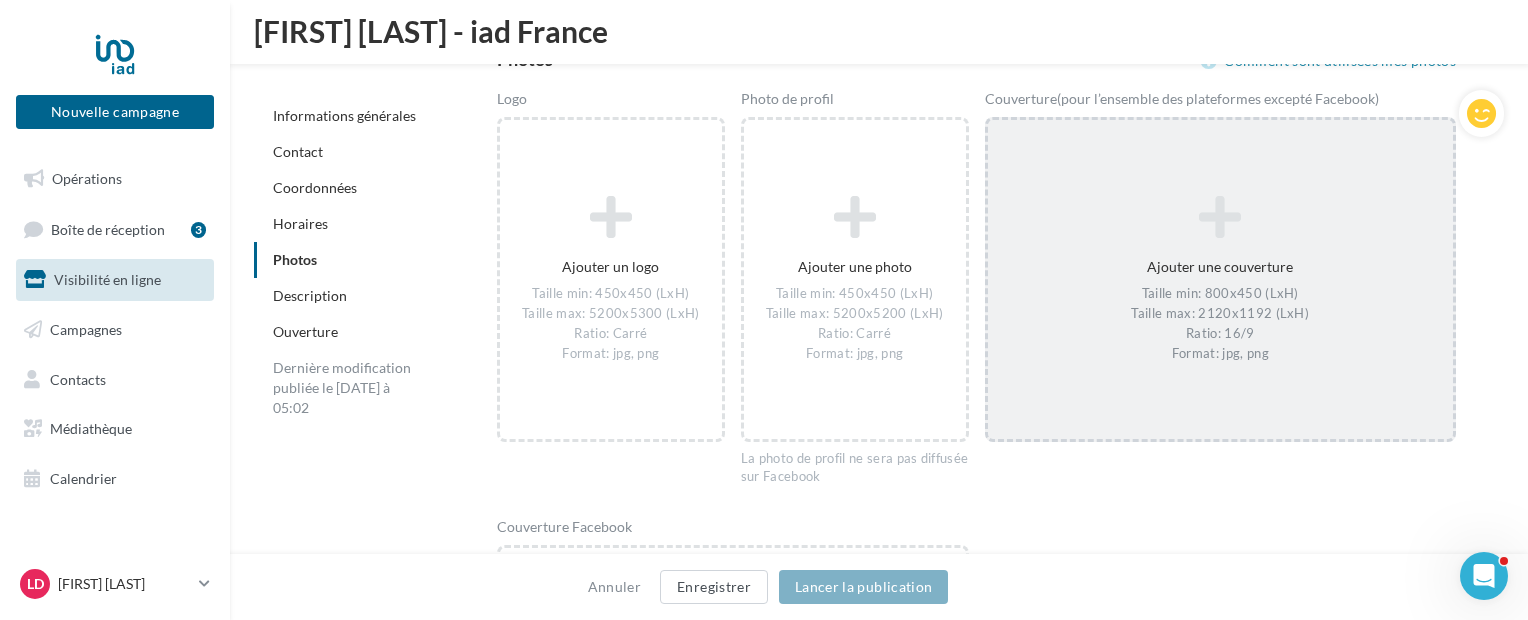 click at bounding box center (1221, 217) 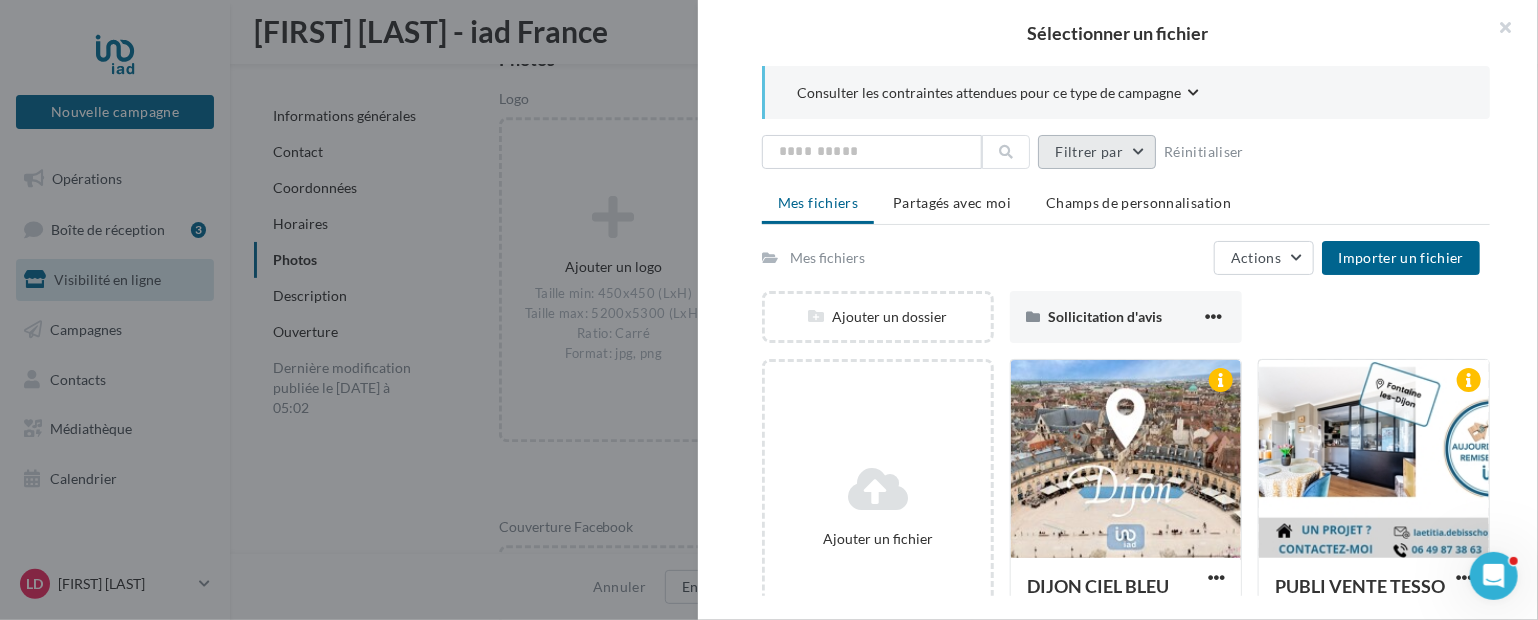 click on "Filtrer par" at bounding box center [1097, 152] 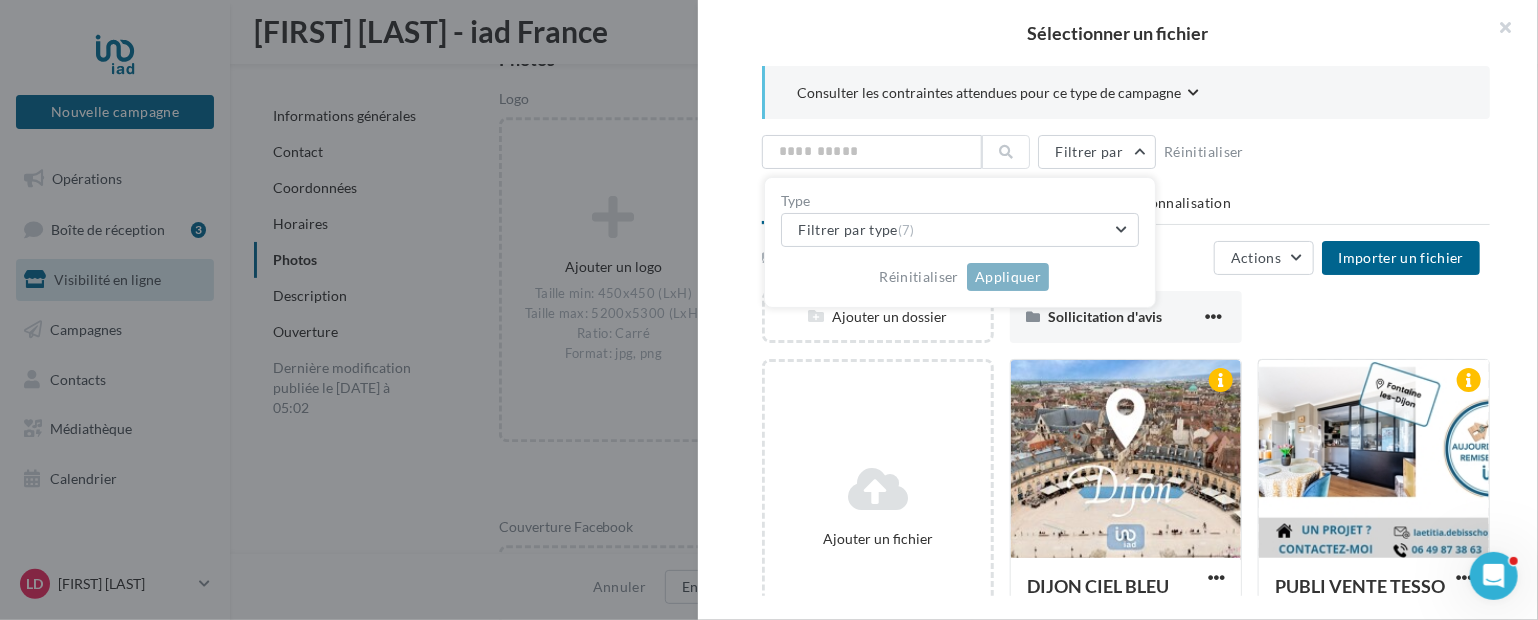 click on "DIJON CIEL BLEU  Format d'image: jpg                   DIJON CIEL BLEU                          PUBLI VENTE TESSON_page-0001 (2)  Format d'image: jpg                   PUBLI VENTE TESSON_page-0001 (2)" at bounding box center (1126, 331) 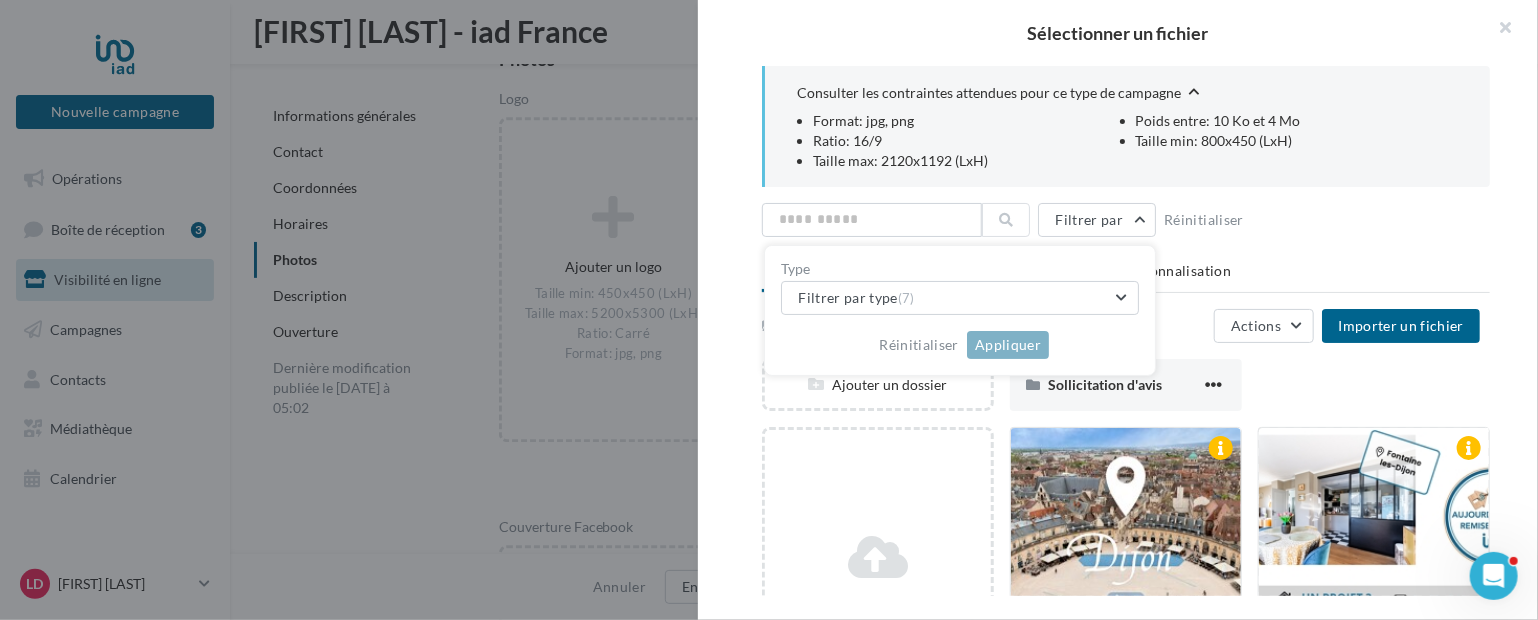 click on "DIJON CIEL BLEU  Format d'image: jpg                   DIJON CIEL BLEU                          PUBLI VENTE TESSON_page-0001 (2)  Format d'image: jpg                   PUBLI VENTE TESSON_page-0001 (2)" at bounding box center (1126, 331) 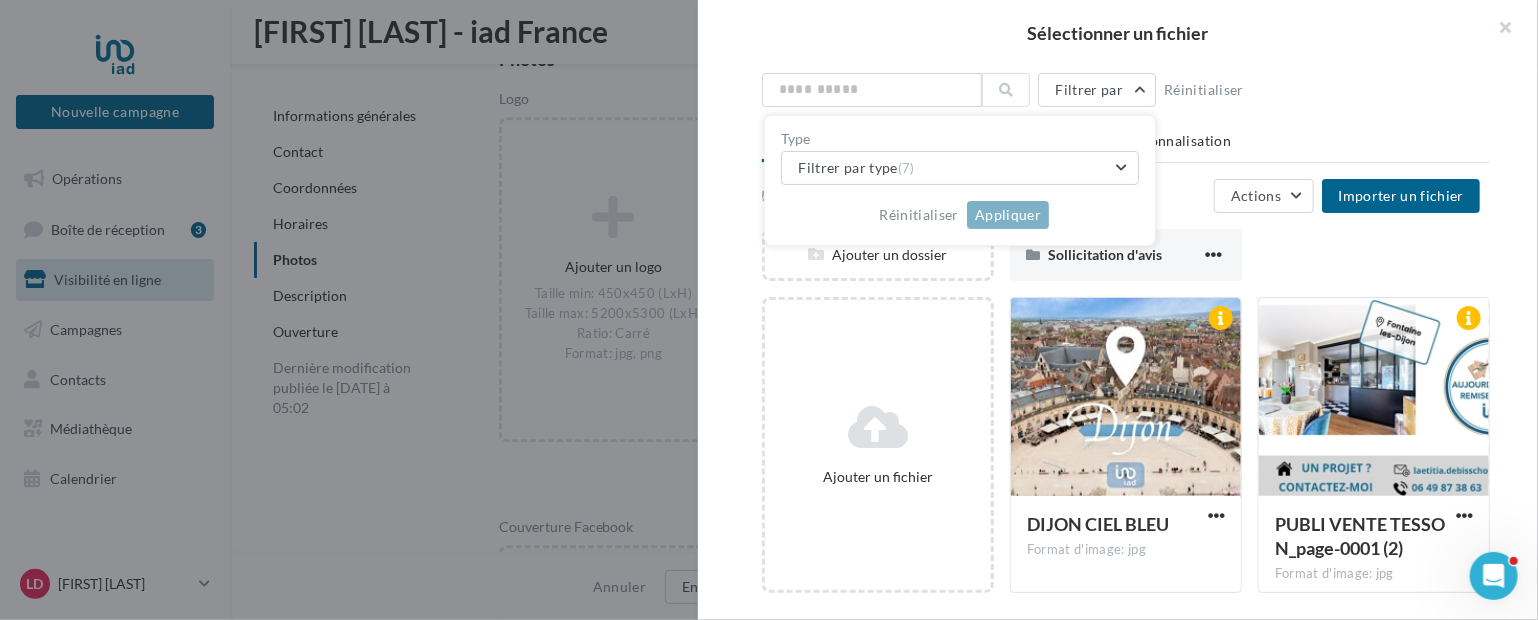 scroll, scrollTop: 140, scrollLeft: 0, axis: vertical 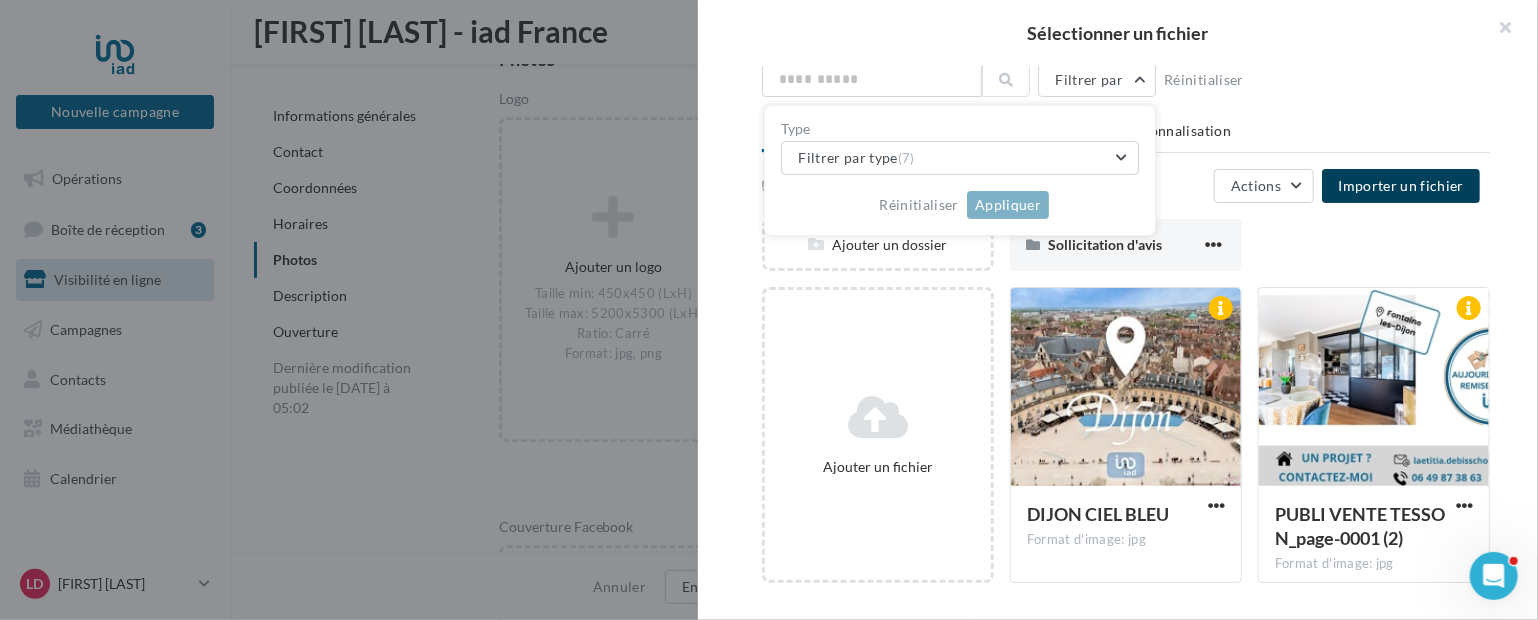 click on "Importer un fichier" at bounding box center [1401, 185] 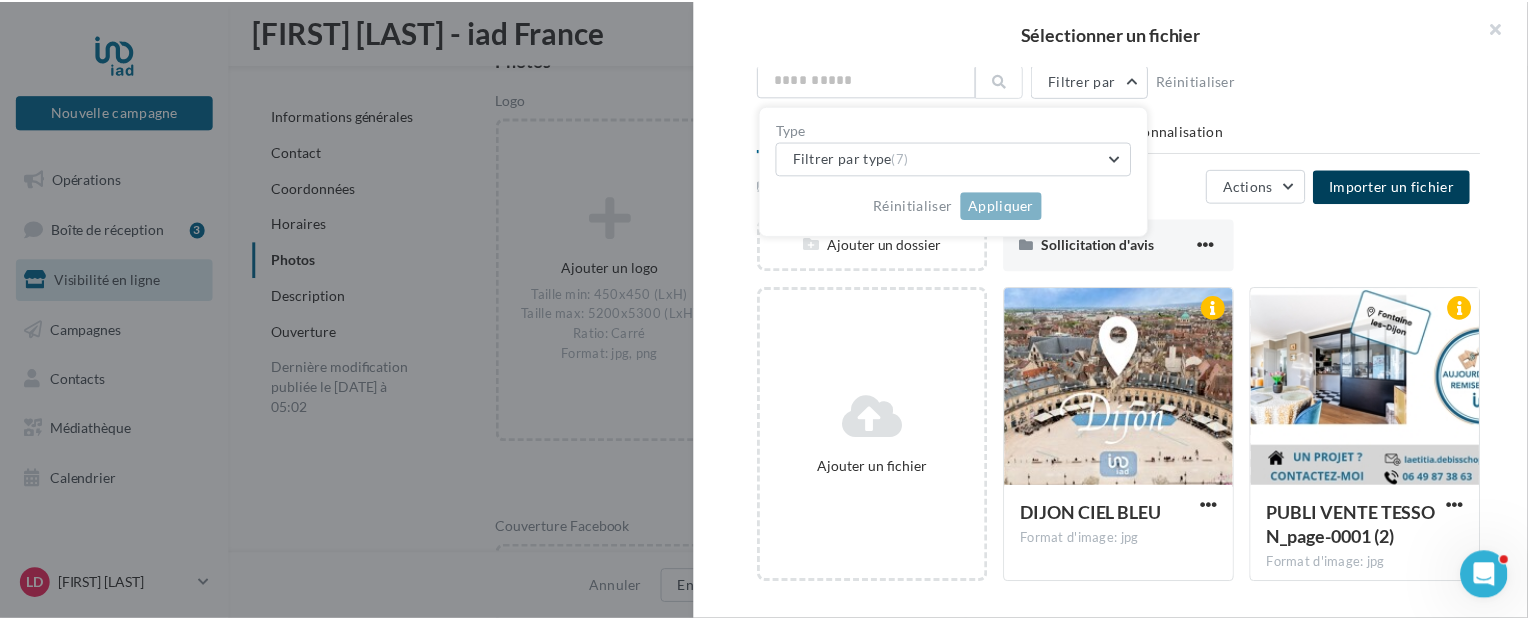 scroll, scrollTop: 0, scrollLeft: 0, axis: both 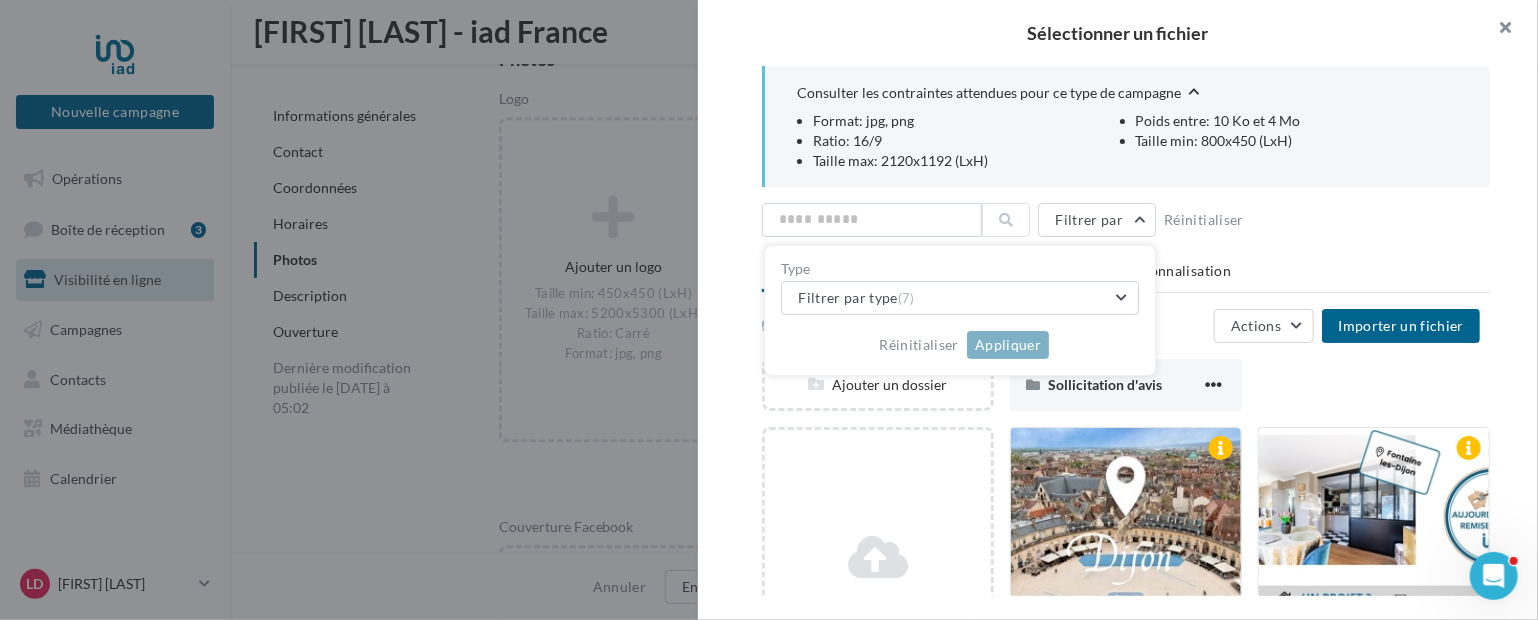 click at bounding box center (1498, 30) 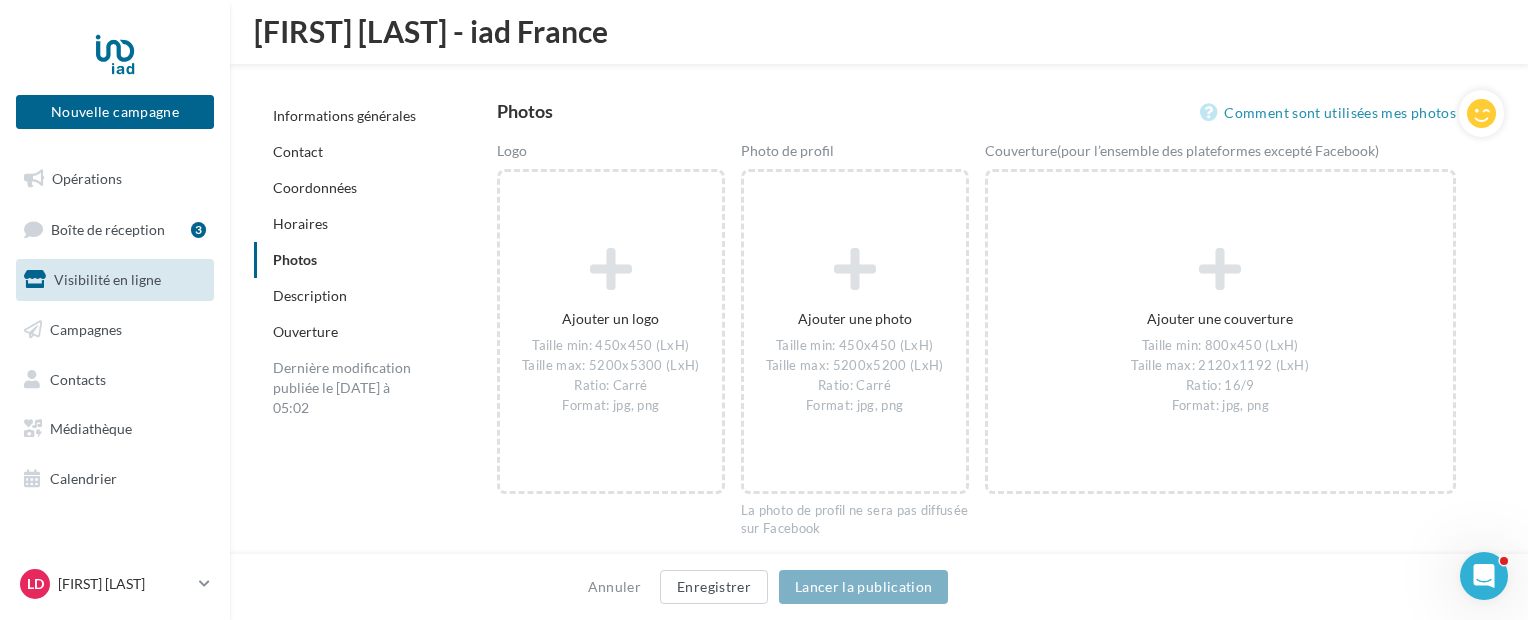 scroll, scrollTop: 2720, scrollLeft: 0, axis: vertical 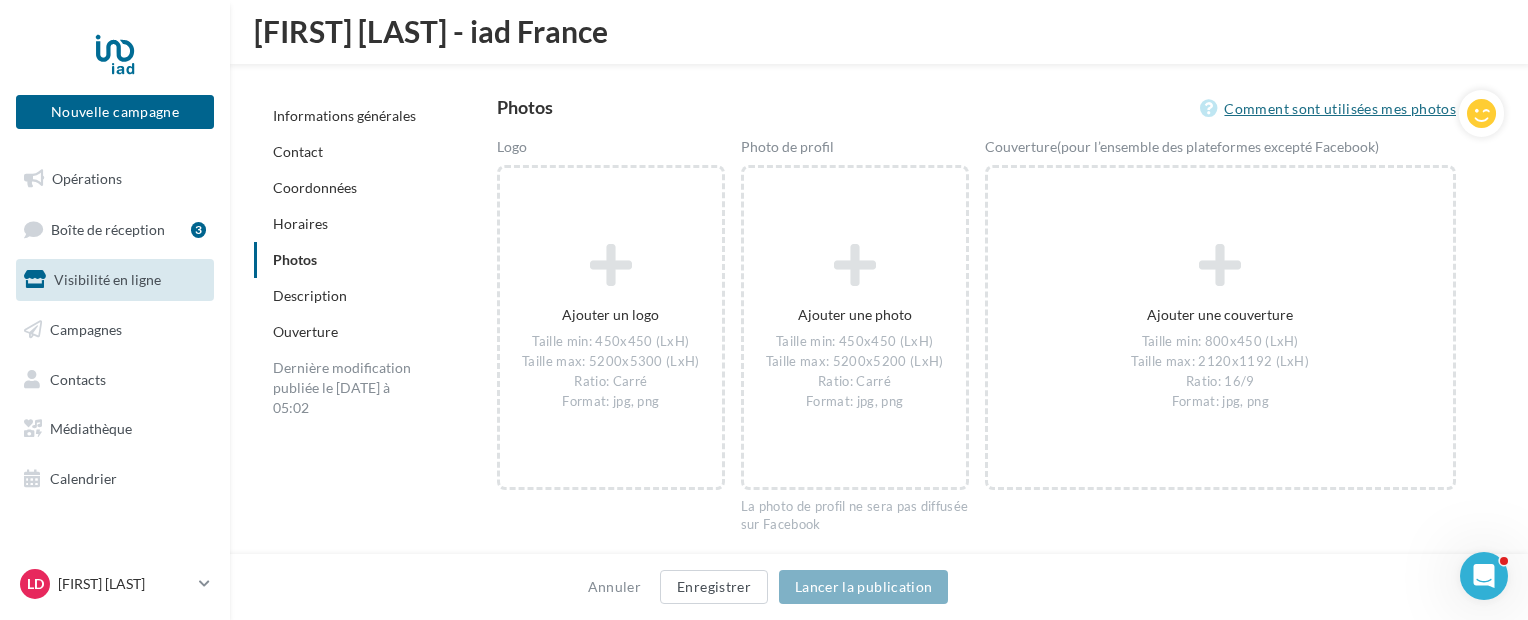 click on "Comment sont utilisées mes photos" at bounding box center (1328, 109) 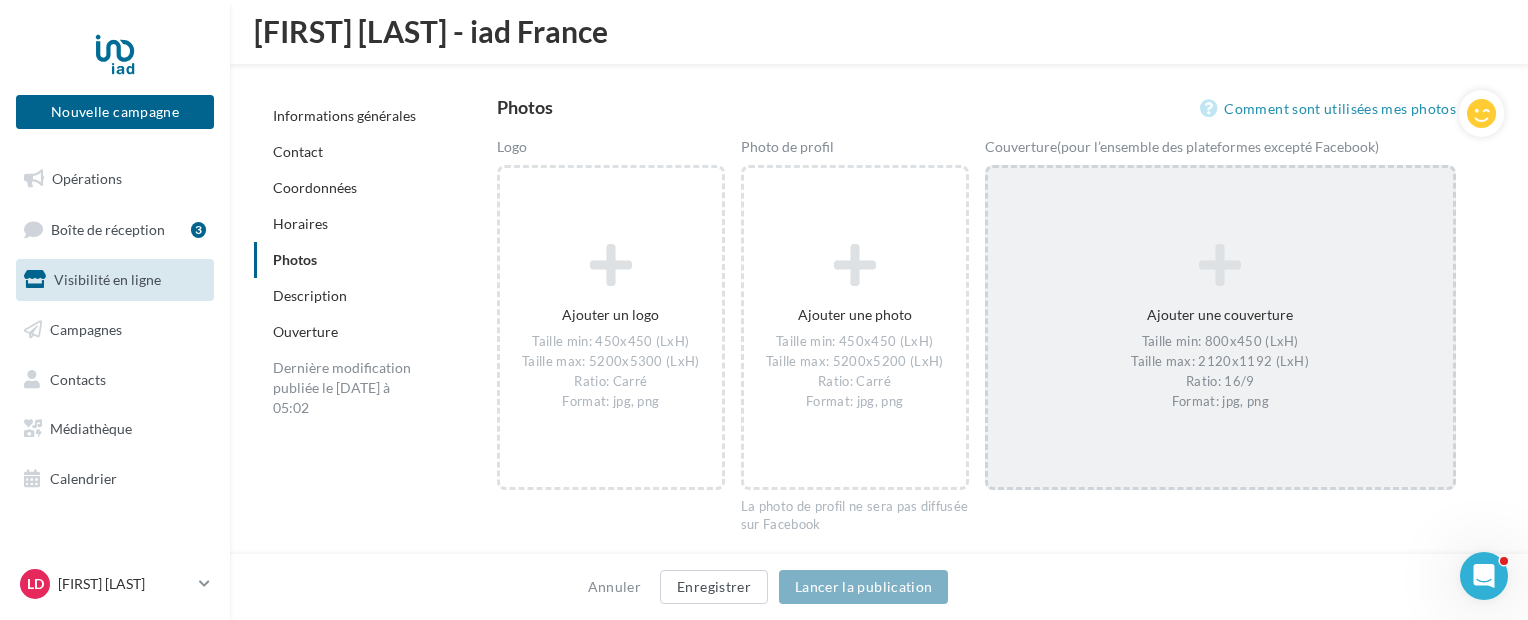 click at bounding box center (1221, 265) 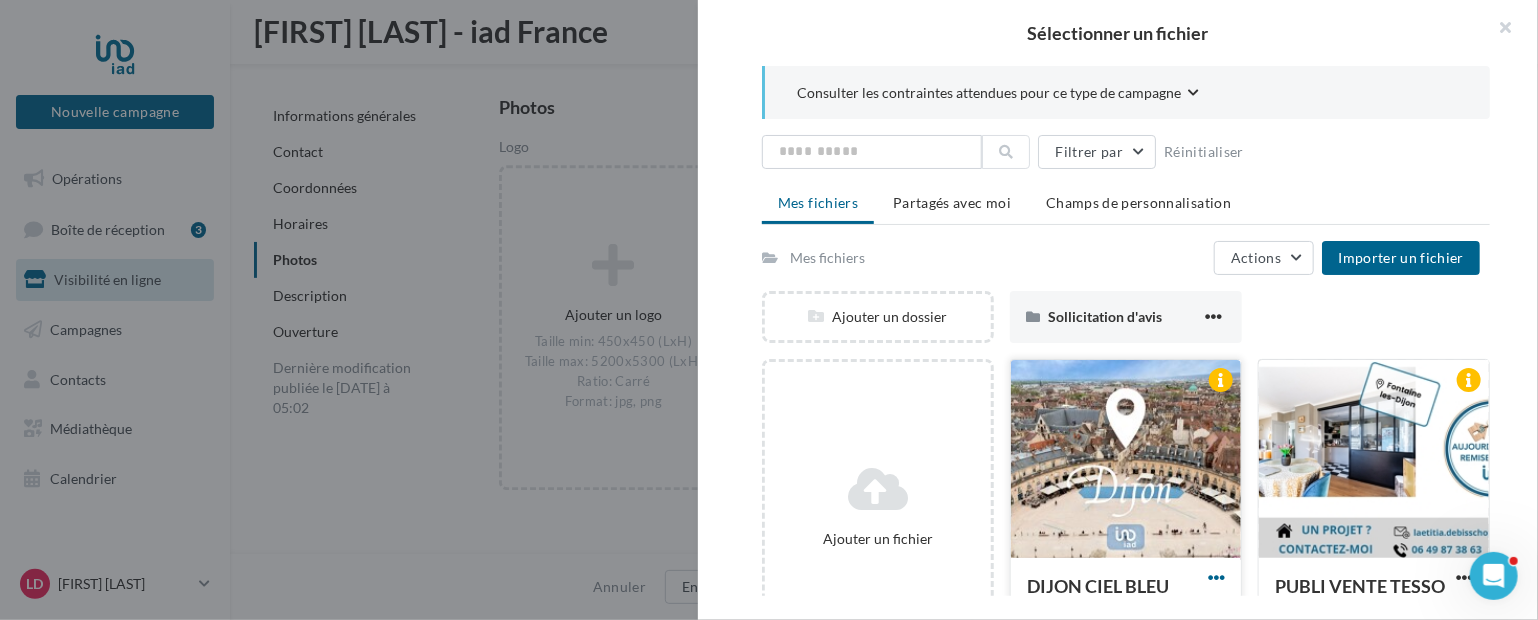click at bounding box center (1216, 577) 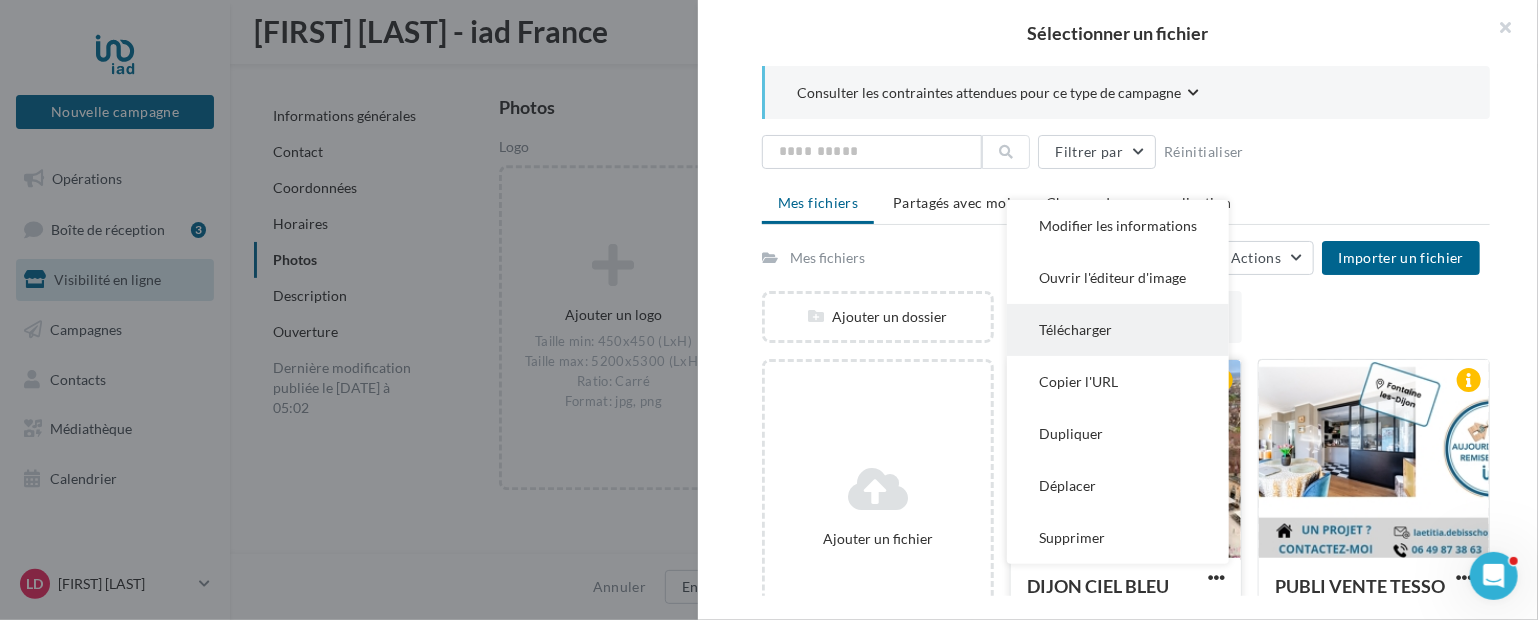 click on "Télécharger" at bounding box center (1118, 226) 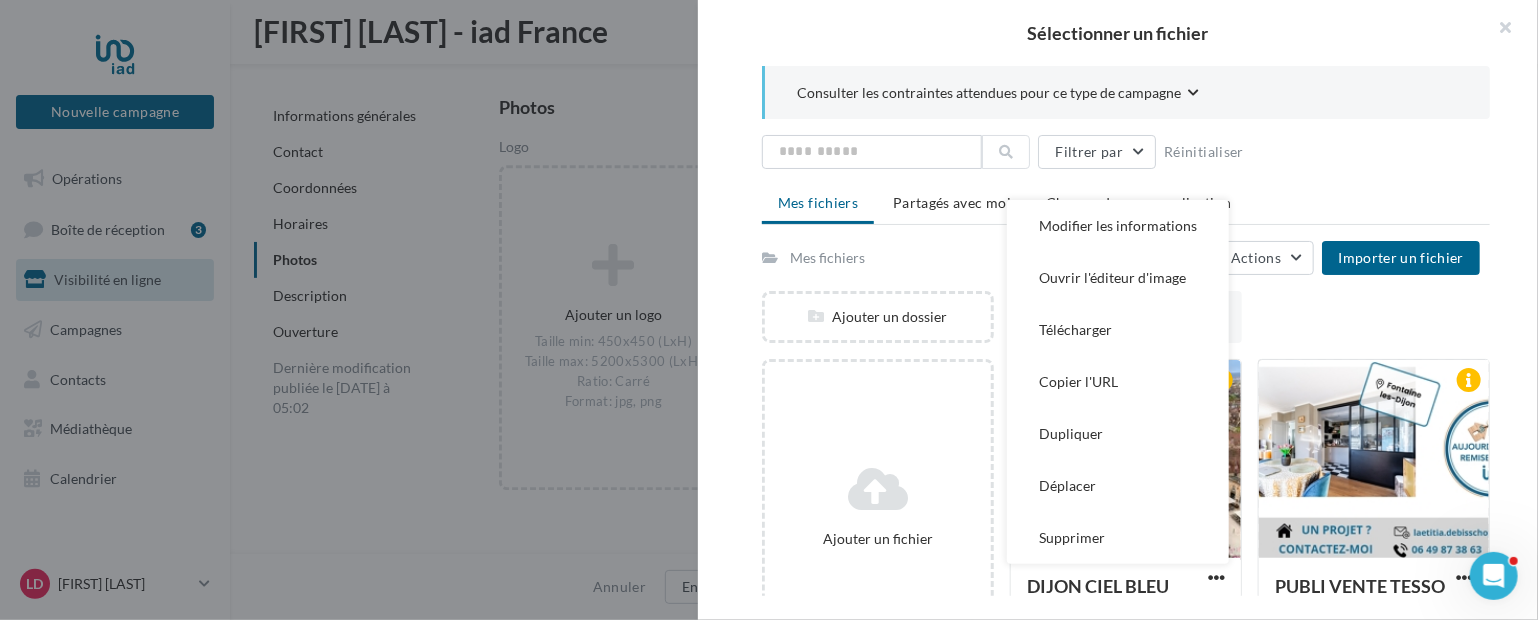 click on "DIJON CIEL BLEU  Format d'image: jpg           Modifier les informations       Ouvrir l'éditeur d'image       Télécharger       Copier l'URL       Dupliquer       Déplacer       Supprimer               DIJON CIEL BLEU                          PUBLI VENTE TESSON_page-0001 (2)  Format d'image: jpg                   PUBLI VENTE TESSON_page-0001 (2)" at bounding box center [1126, 331] 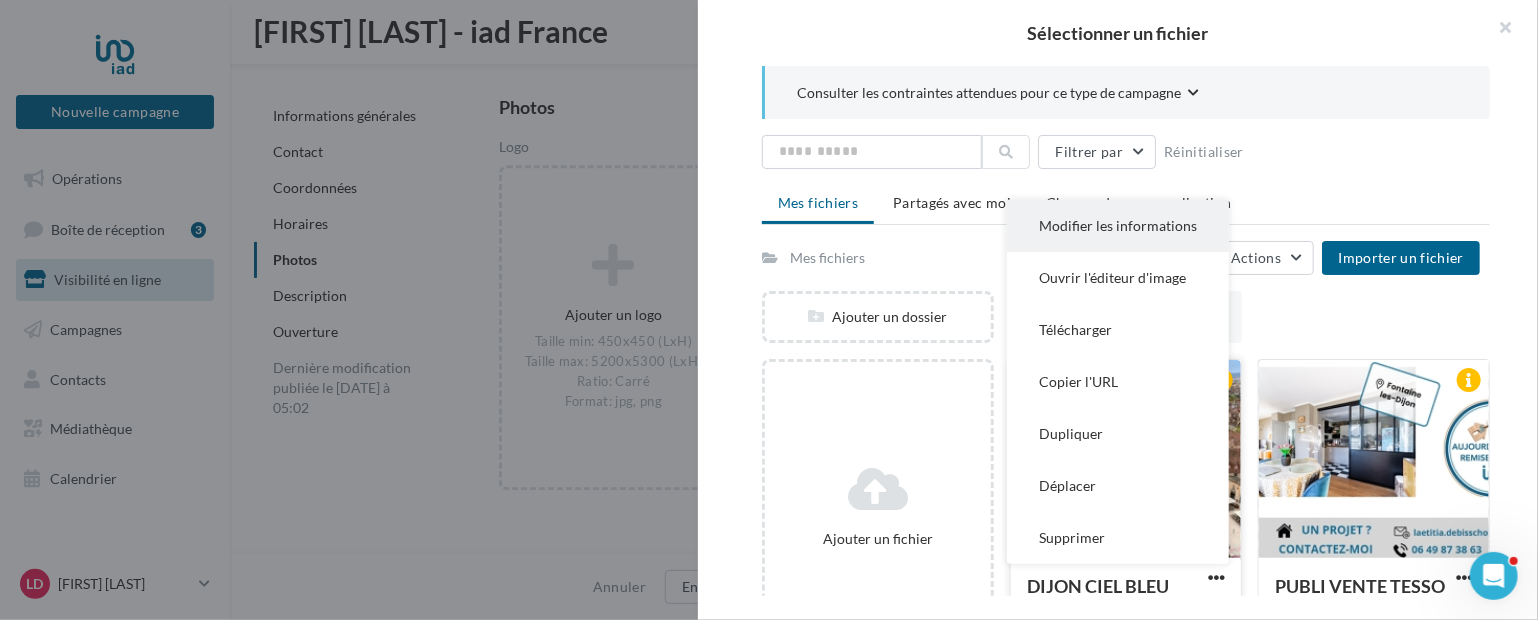 click on "Modifier les informations" at bounding box center (1118, 226) 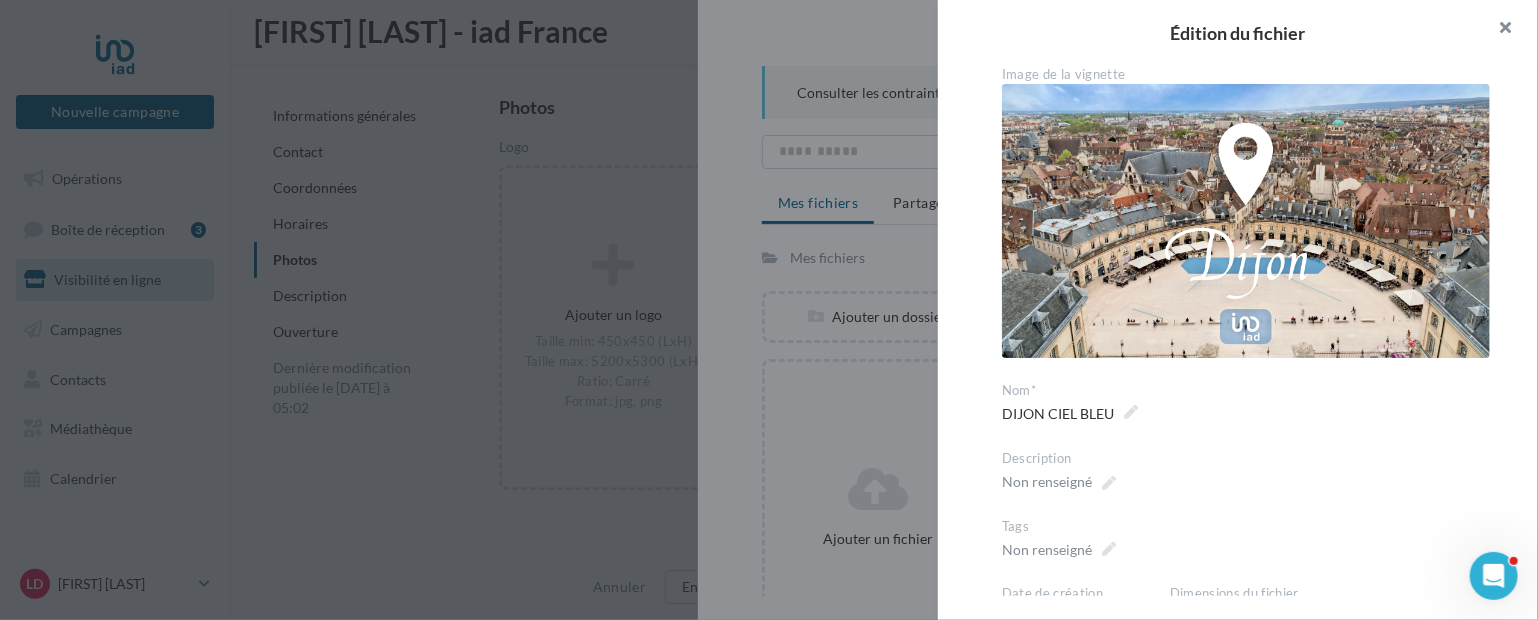 click at bounding box center (1498, 30) 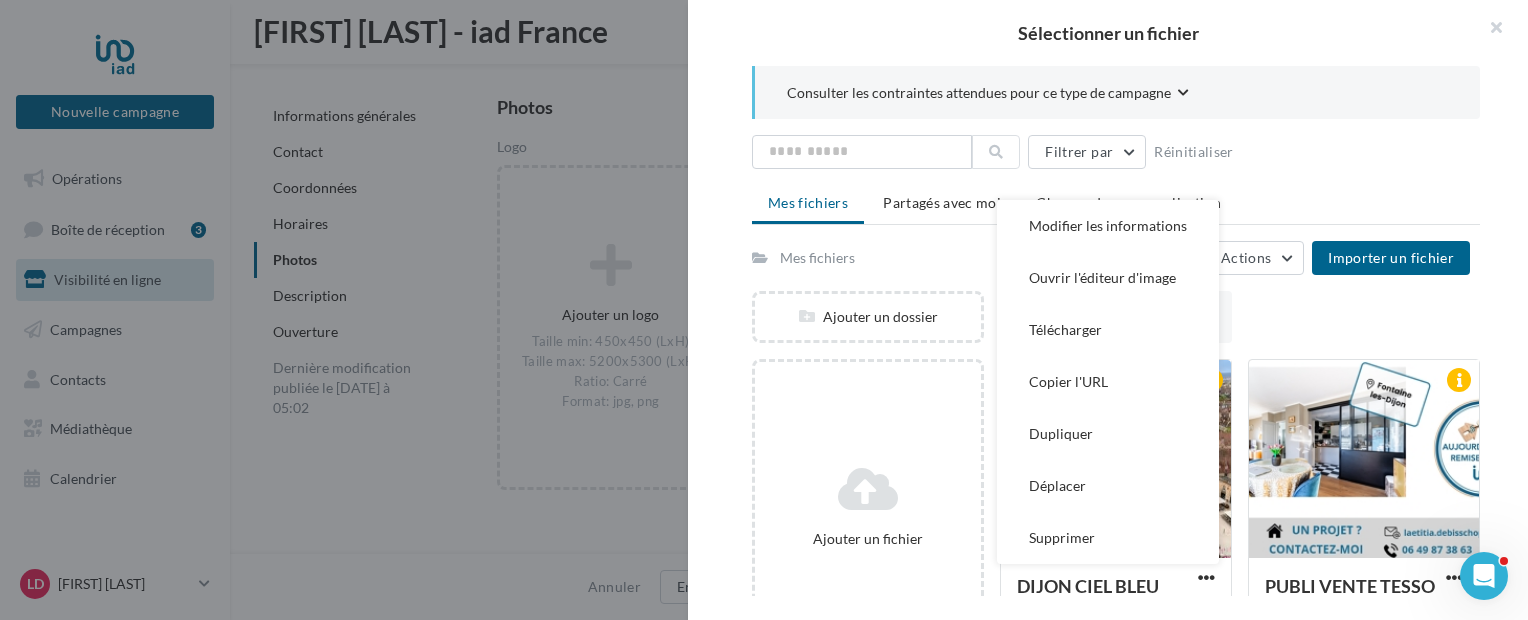 click on "DIJON CIEL BLEU  Format d'image: jpg           Modifier les informations       Ouvrir l'éditeur d'image       Télécharger       Copier l'URL       Dupliquer       Déplacer       Supprimer               DIJON CIEL BLEU                          PUBLI VENTE TESSON_page-0001 (2)  Format d'image: jpg                   PUBLI VENTE TESSON_page-0001 (2)" at bounding box center (1116, 403) 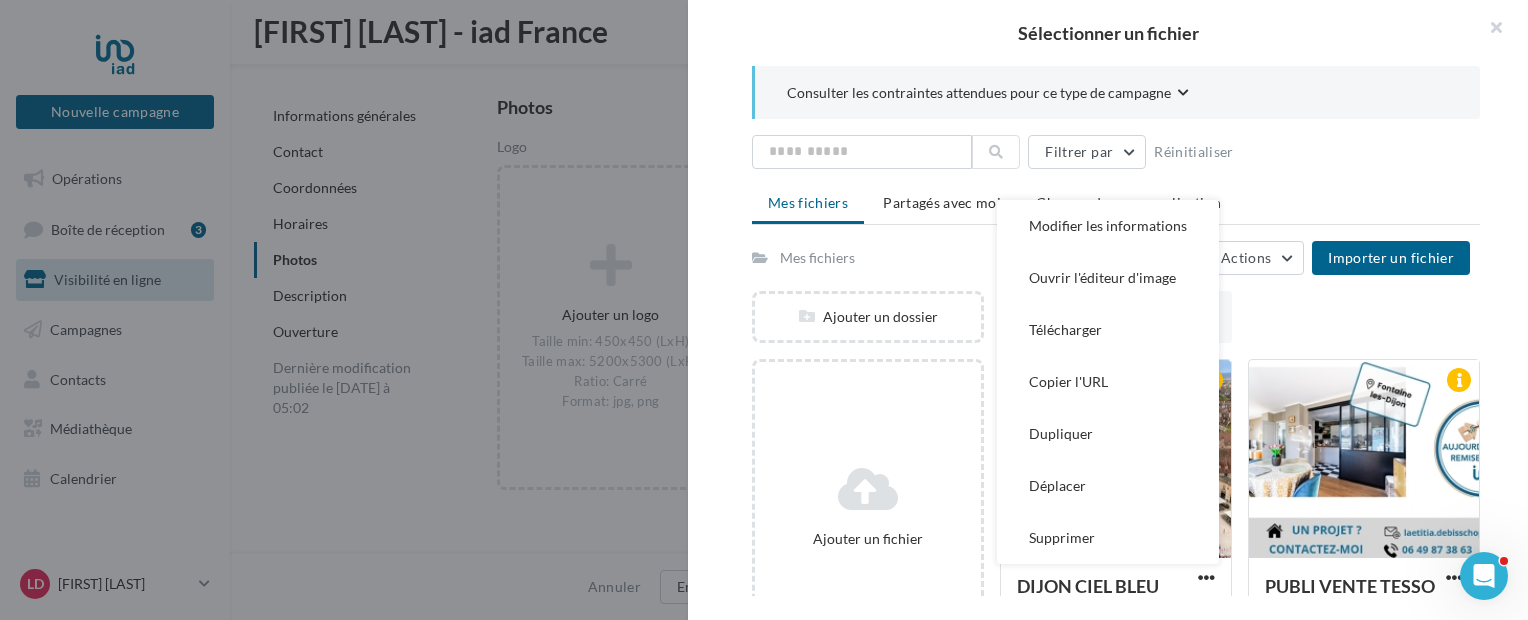 scroll, scrollTop: 72, scrollLeft: 0, axis: vertical 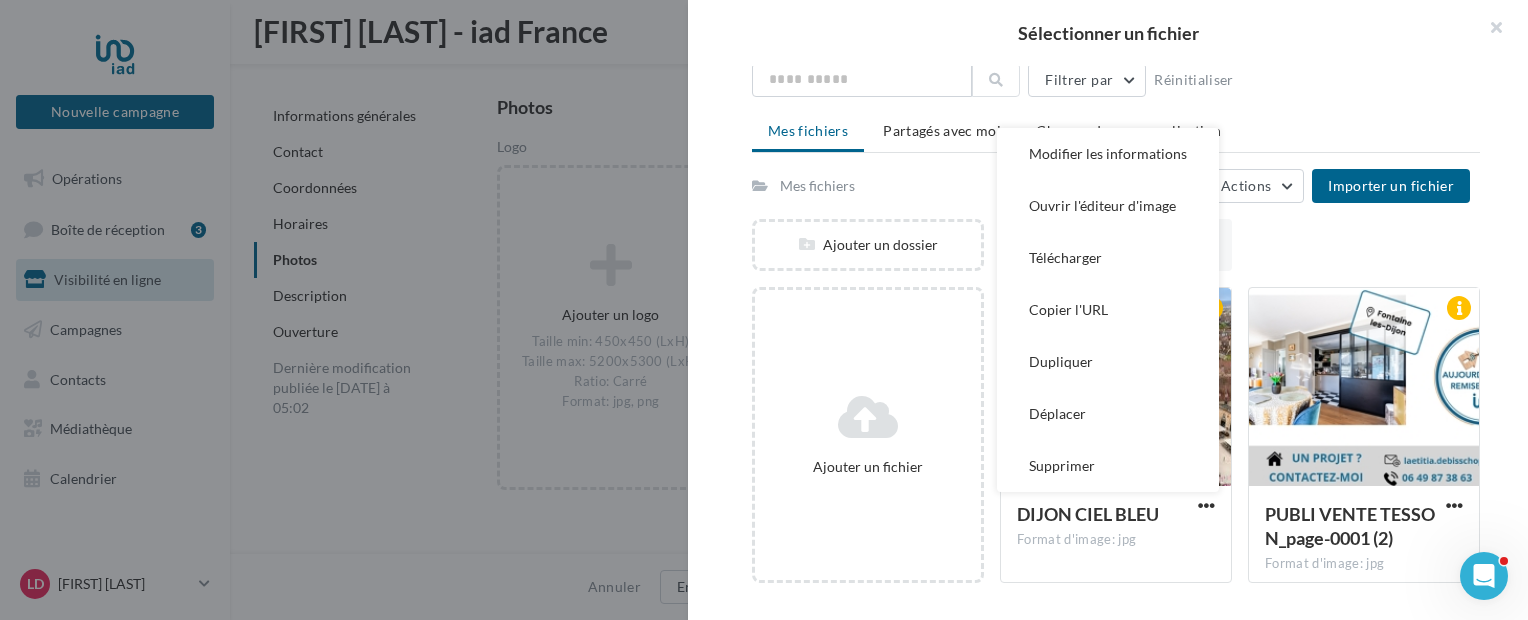 click on "DIJON CIEL BLEU  Format d'image: jpg           Modifier les informations       Ouvrir l'éditeur d'image       Télécharger       Copier l'URL       Dupliquer       Déplacer       Supprimer               DIJON CIEL BLEU                          PUBLI VENTE TESSON_page-0001 (2)  Format d'image: jpg                   PUBLI VENTE TESSON_page-0001 (2)" at bounding box center [1108, 310] 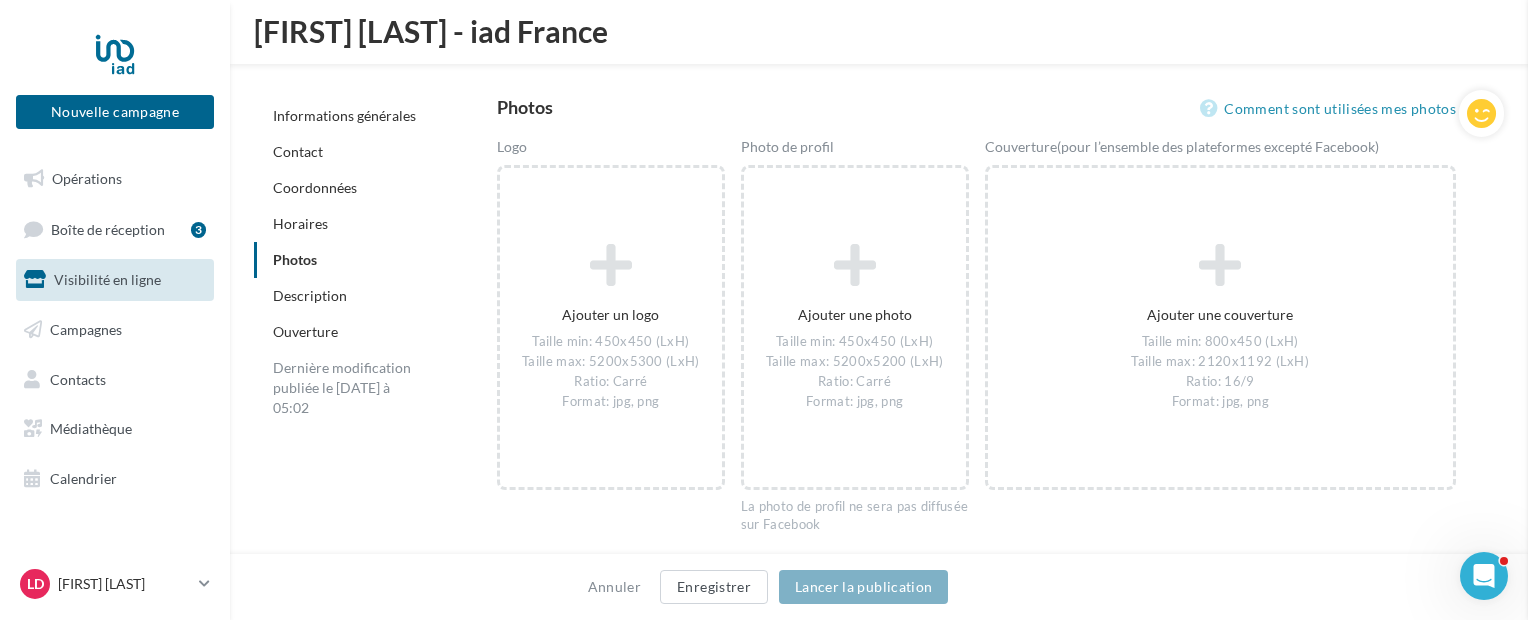 click at bounding box center (2292, 310) 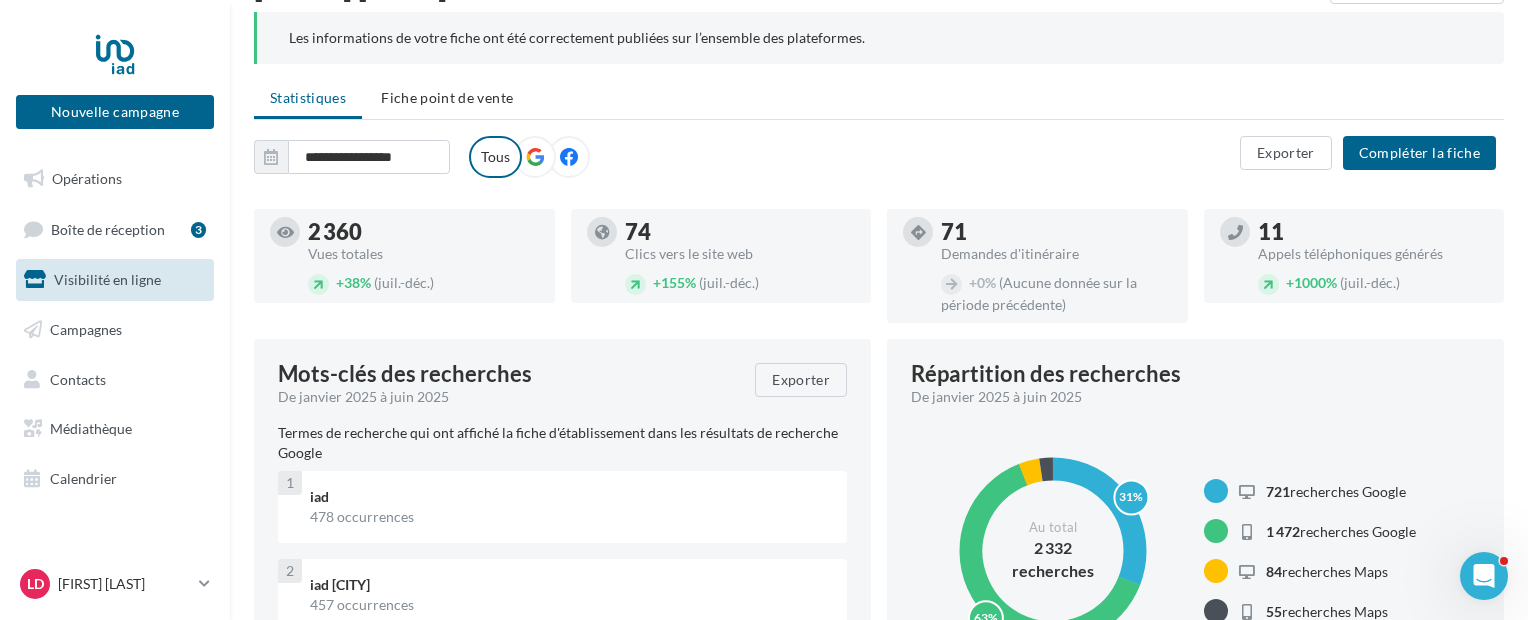 scroll, scrollTop: 0, scrollLeft: 0, axis: both 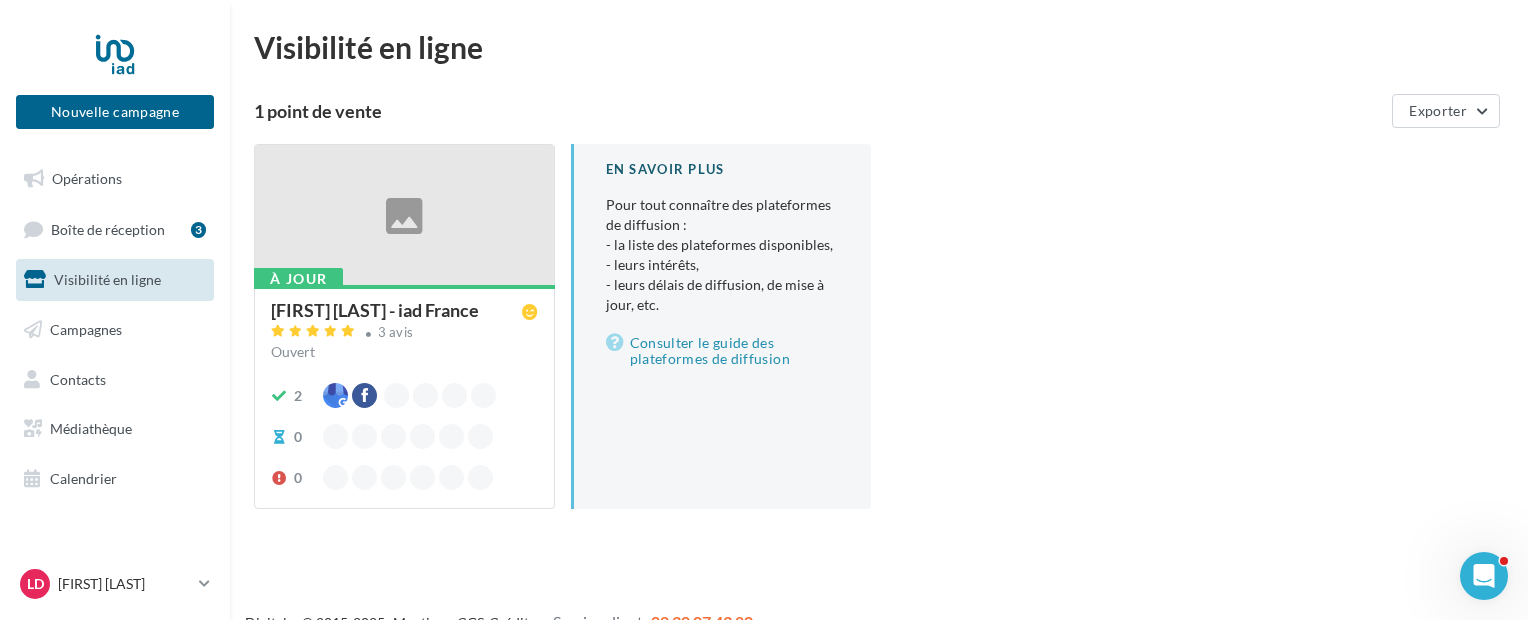 click at bounding box center (404, 216) 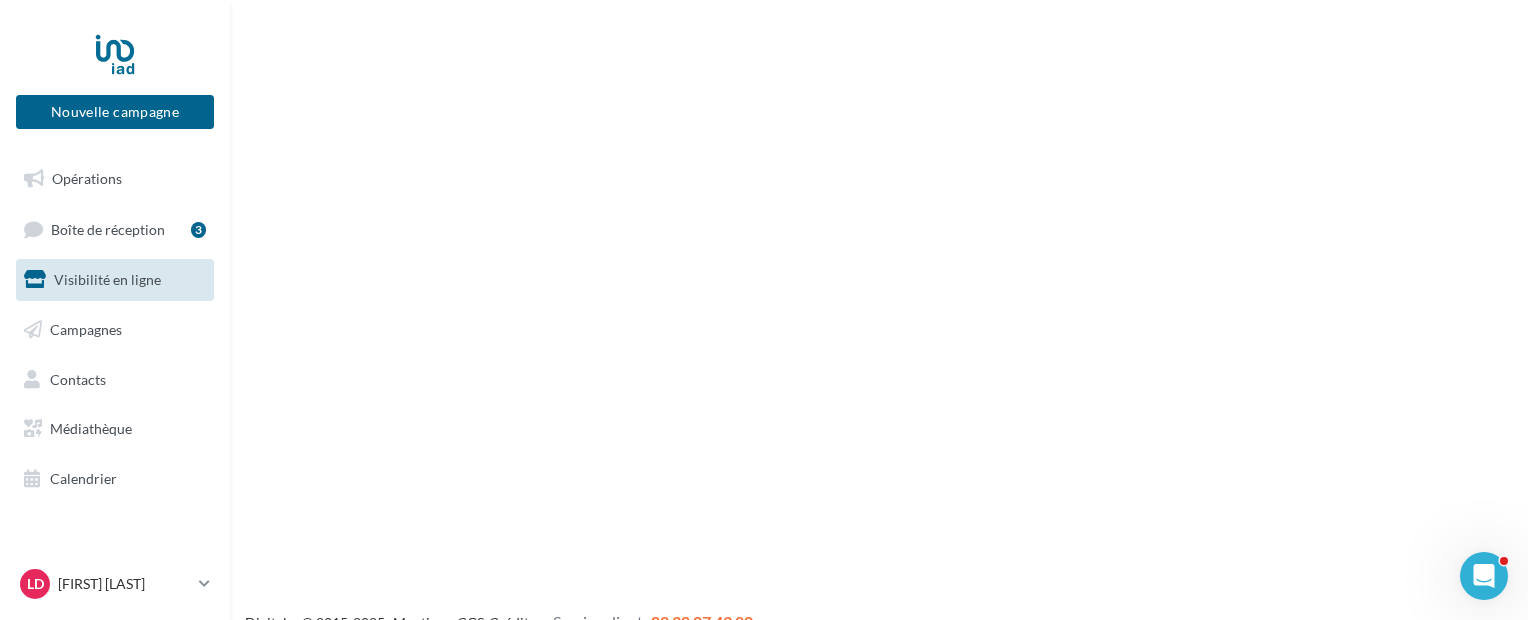 click on "3" at bounding box center [764, 342] 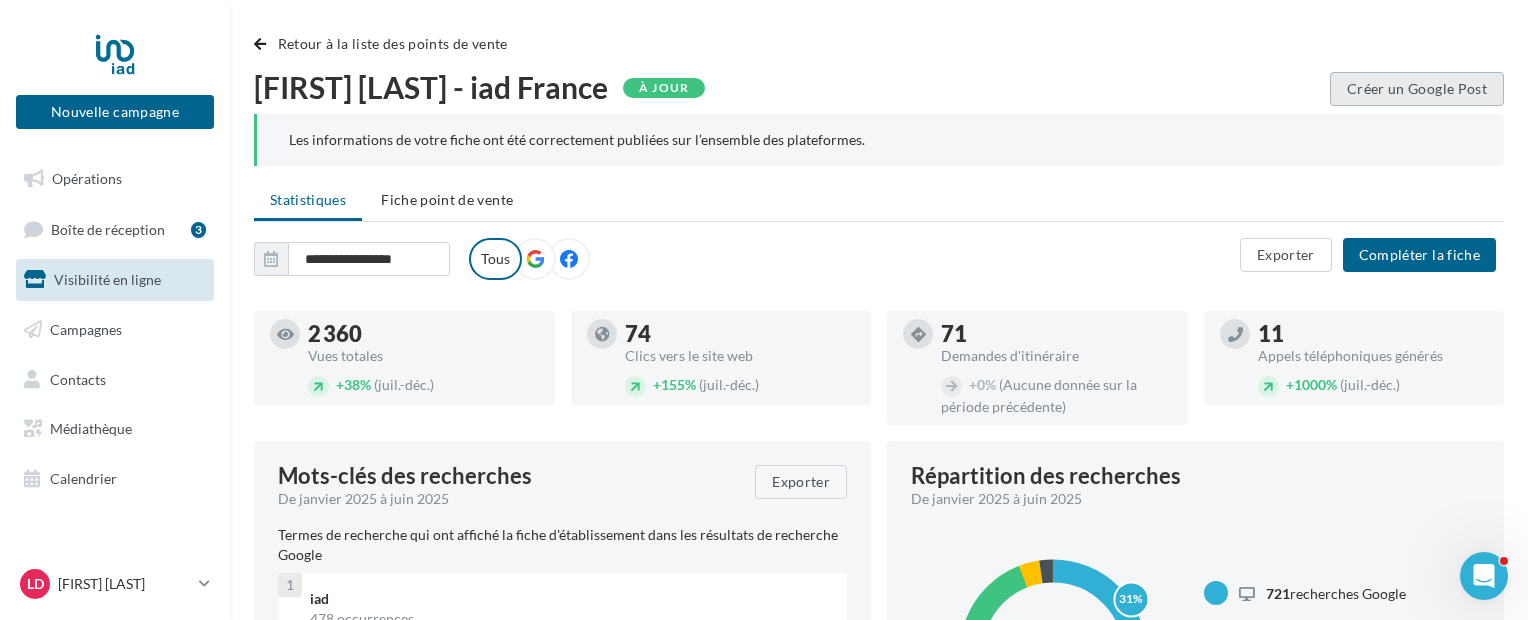 click on "Créer un Google Post" at bounding box center (1417, 89) 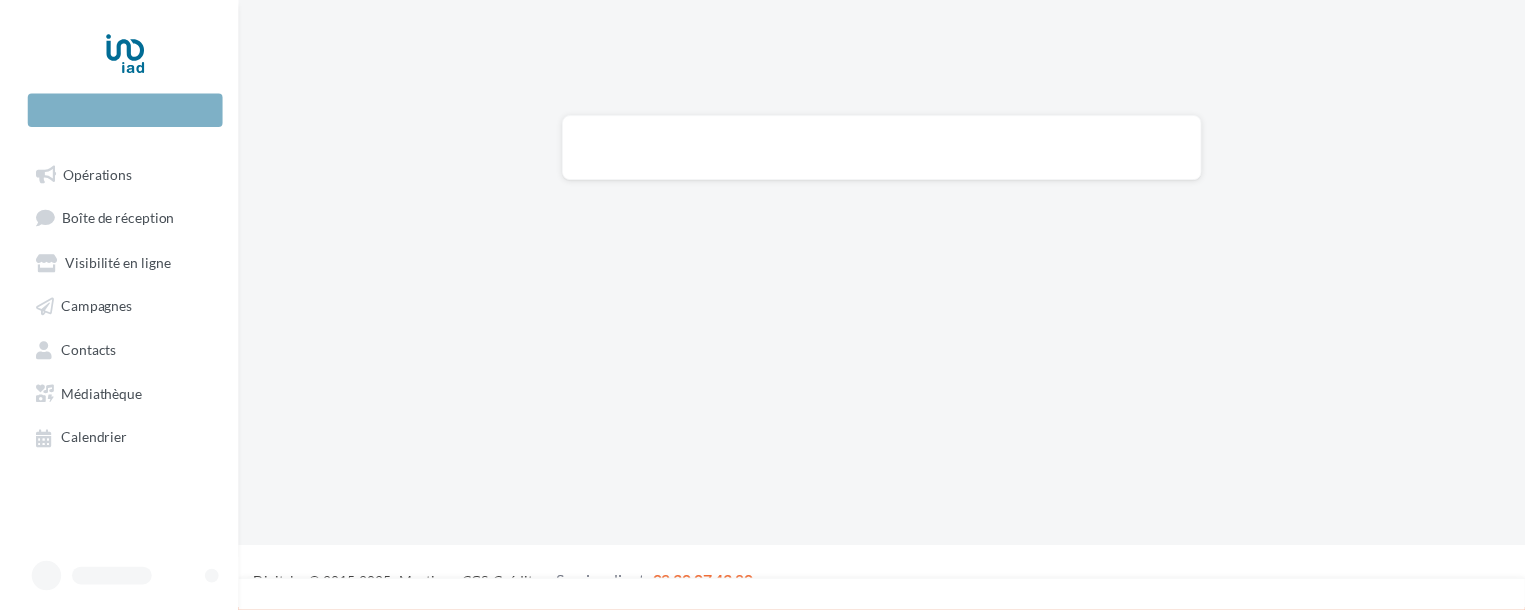 scroll, scrollTop: 0, scrollLeft: 0, axis: both 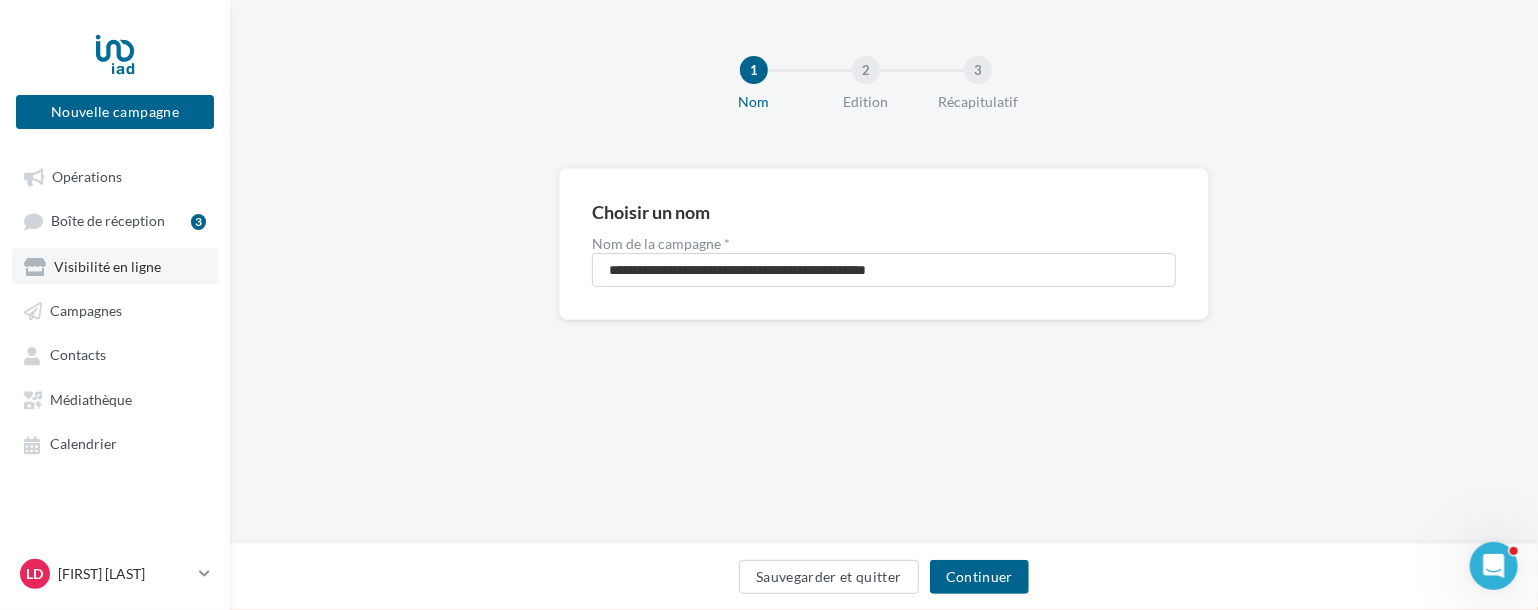 click on "Visibilité en ligne" at bounding box center (115, 266) 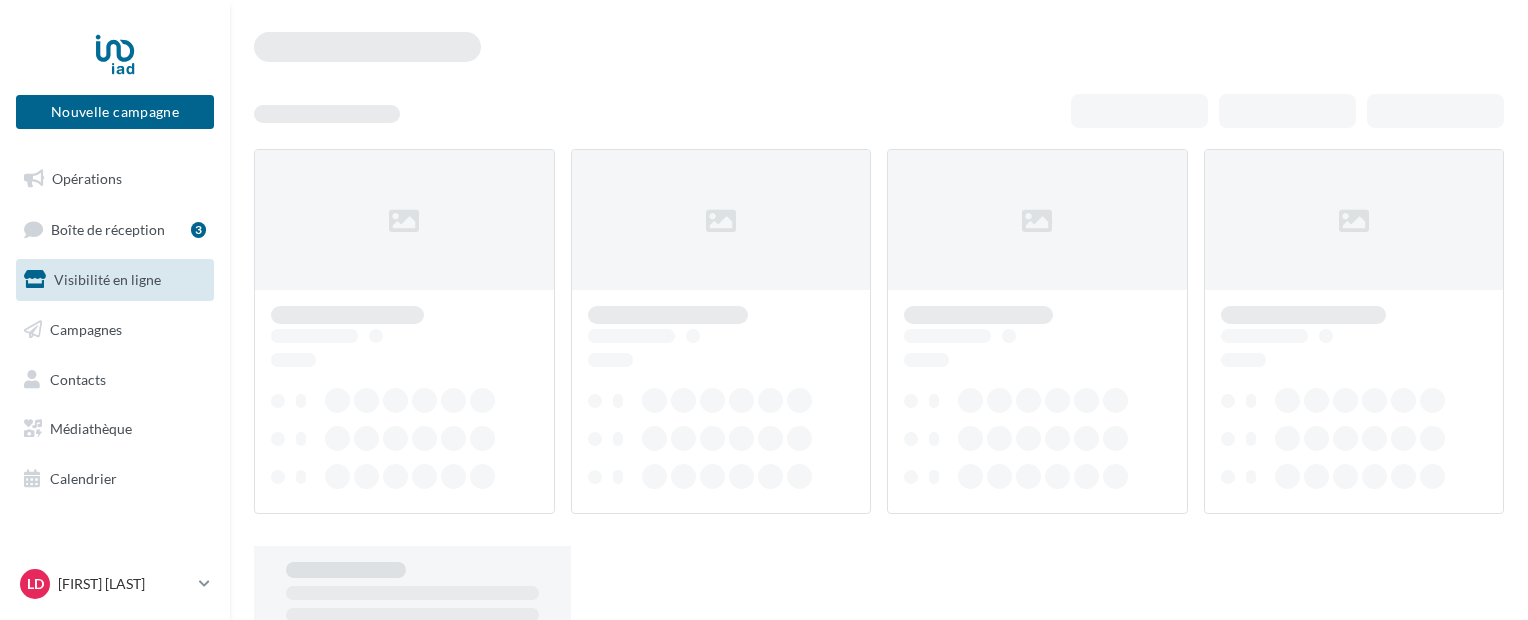 scroll, scrollTop: 0, scrollLeft: 0, axis: both 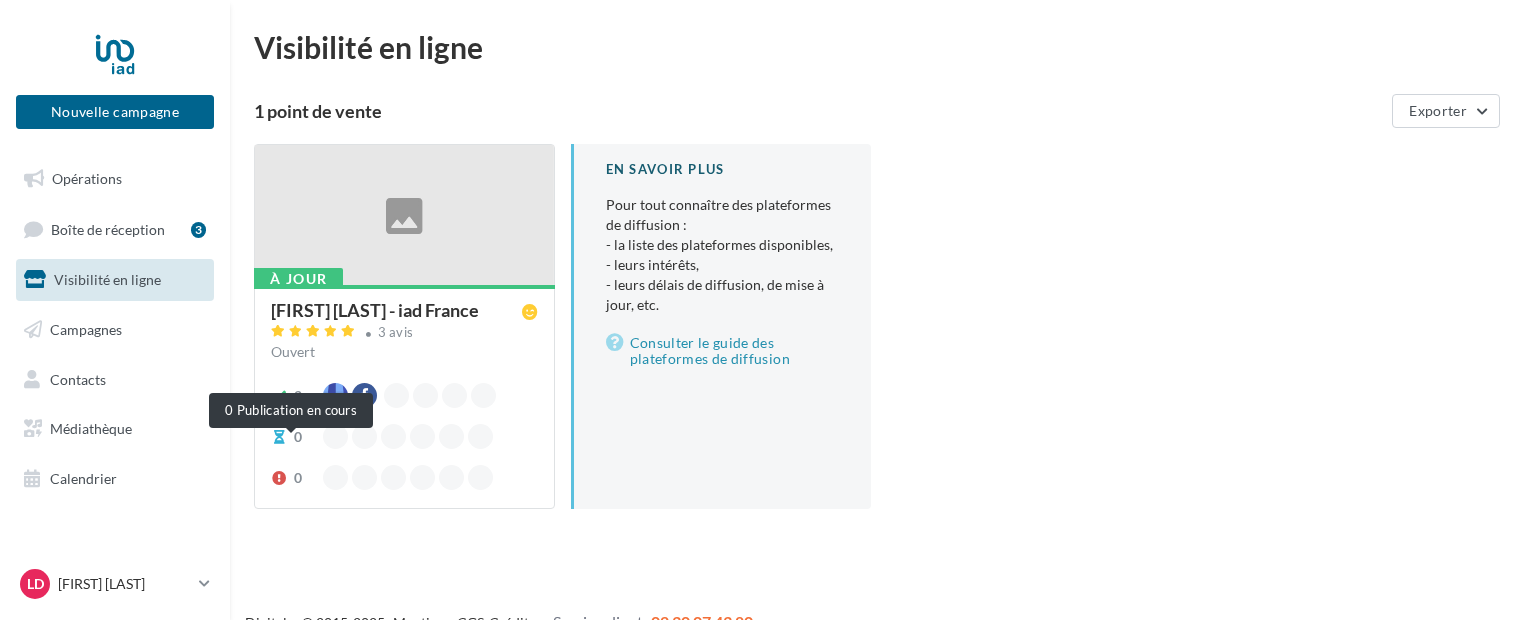 click at bounding box center (279, 437) 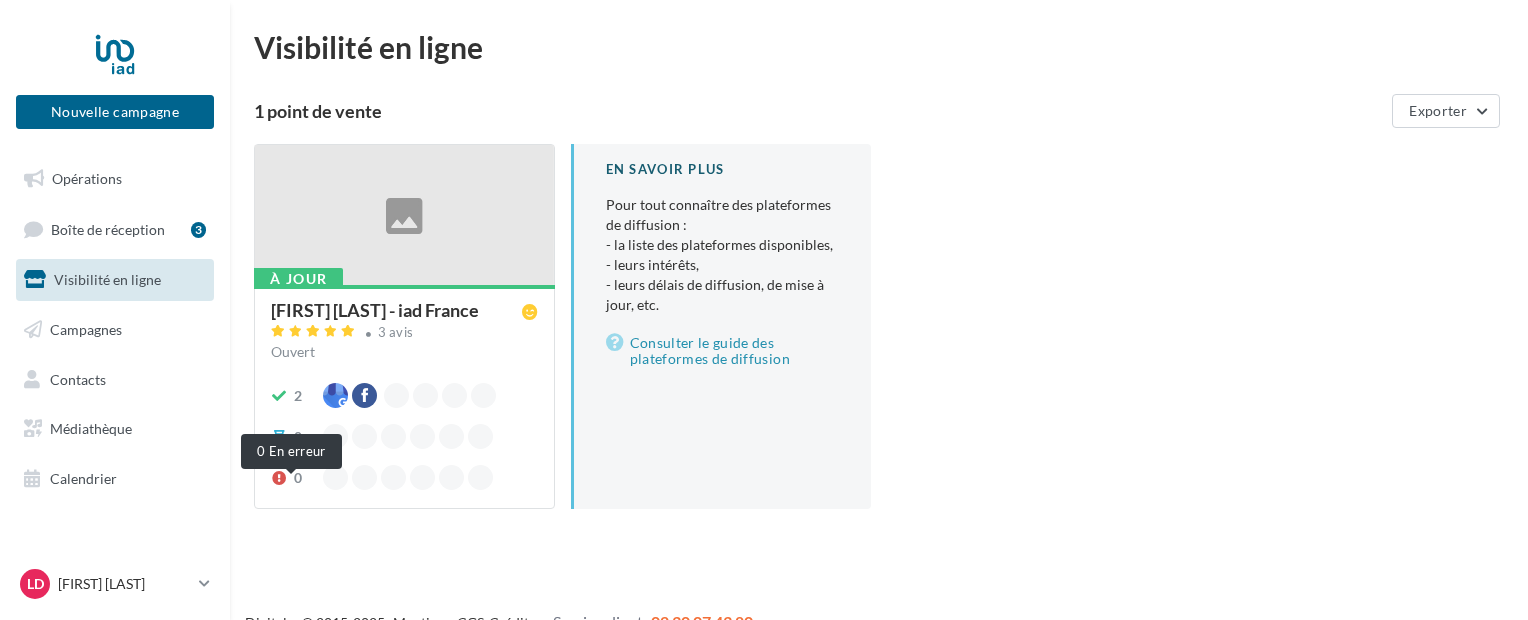 click at bounding box center (279, 478) 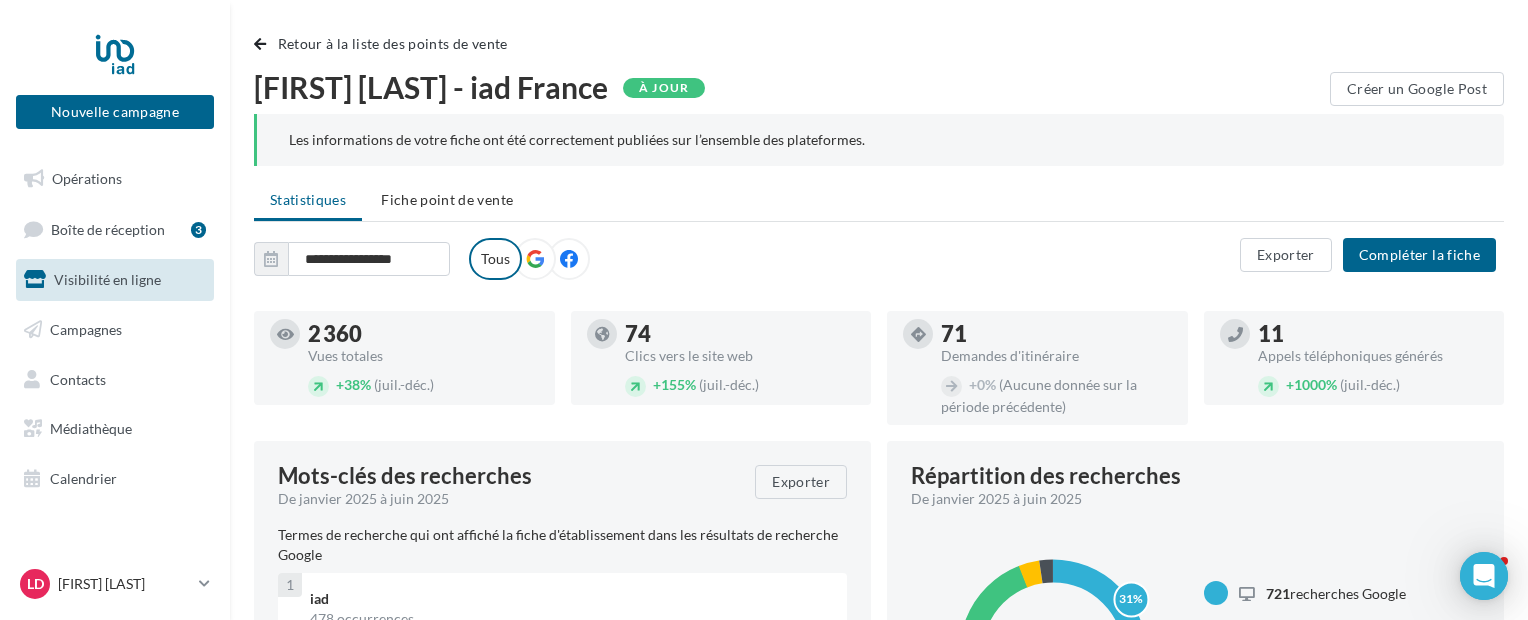 scroll, scrollTop: 0, scrollLeft: 0, axis: both 